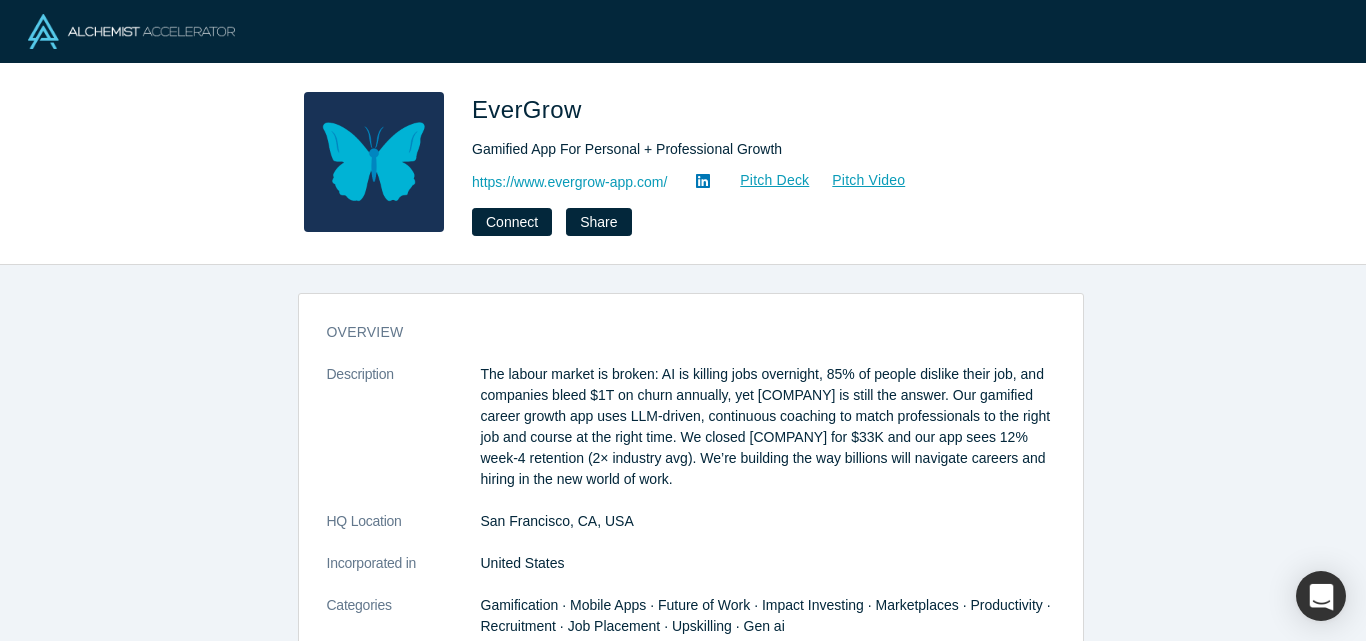 scroll, scrollTop: 0, scrollLeft: 0, axis: both 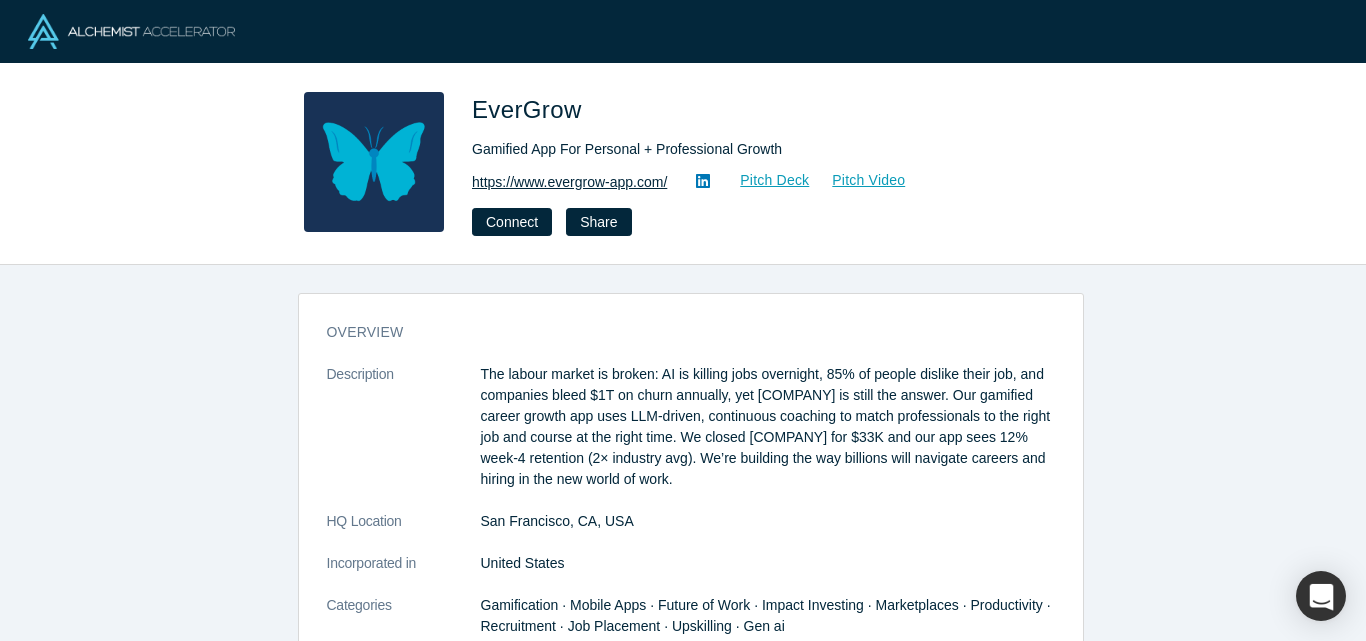click on "https://www.evergrow-app.com/" at bounding box center (569, 182) 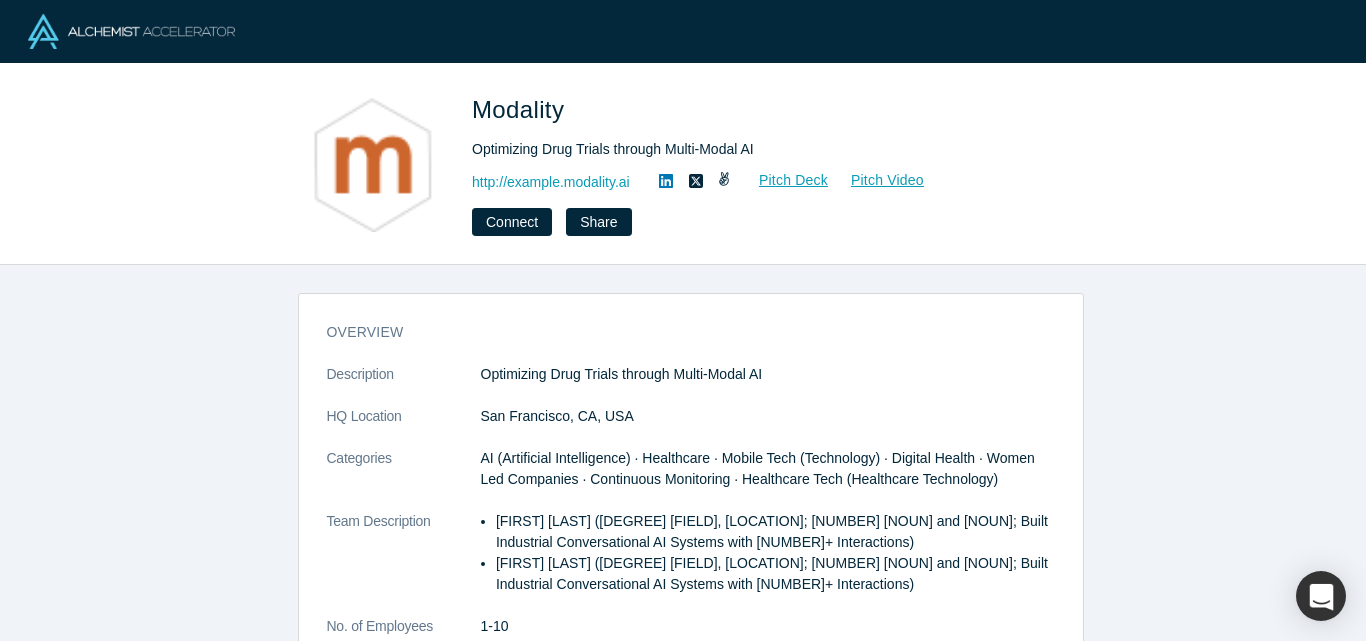 scroll, scrollTop: 0, scrollLeft: 0, axis: both 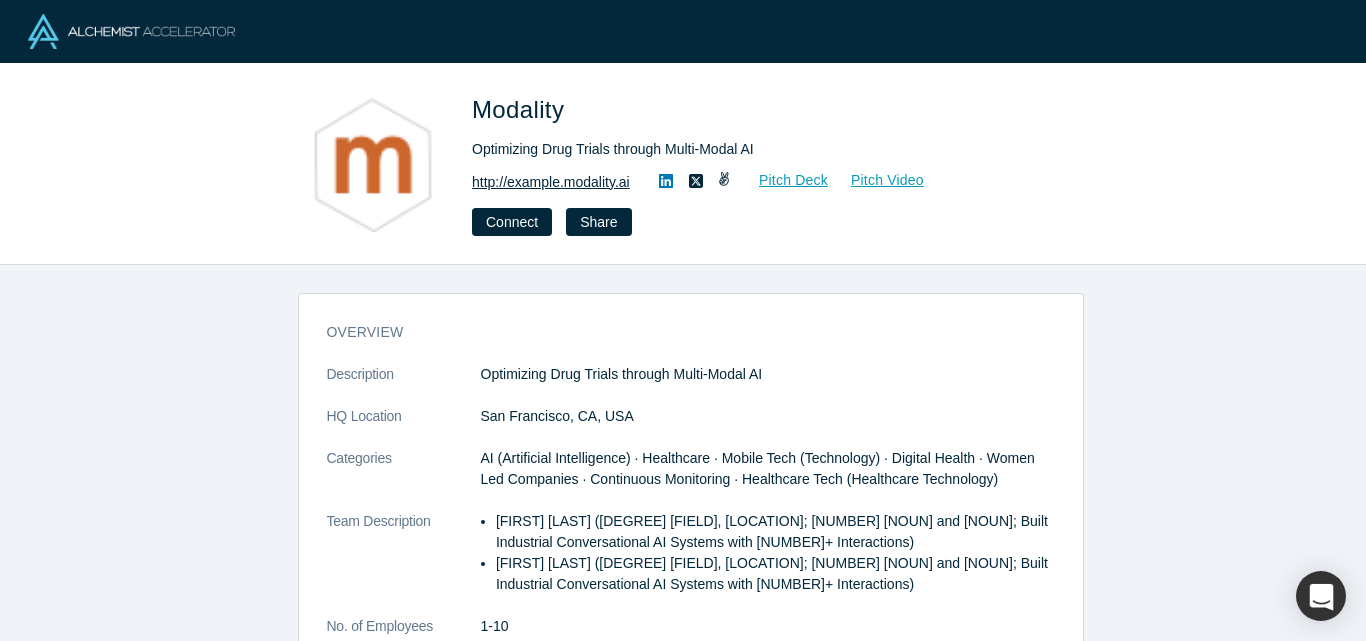 click on "http://hello.modality.ai" at bounding box center [551, 182] 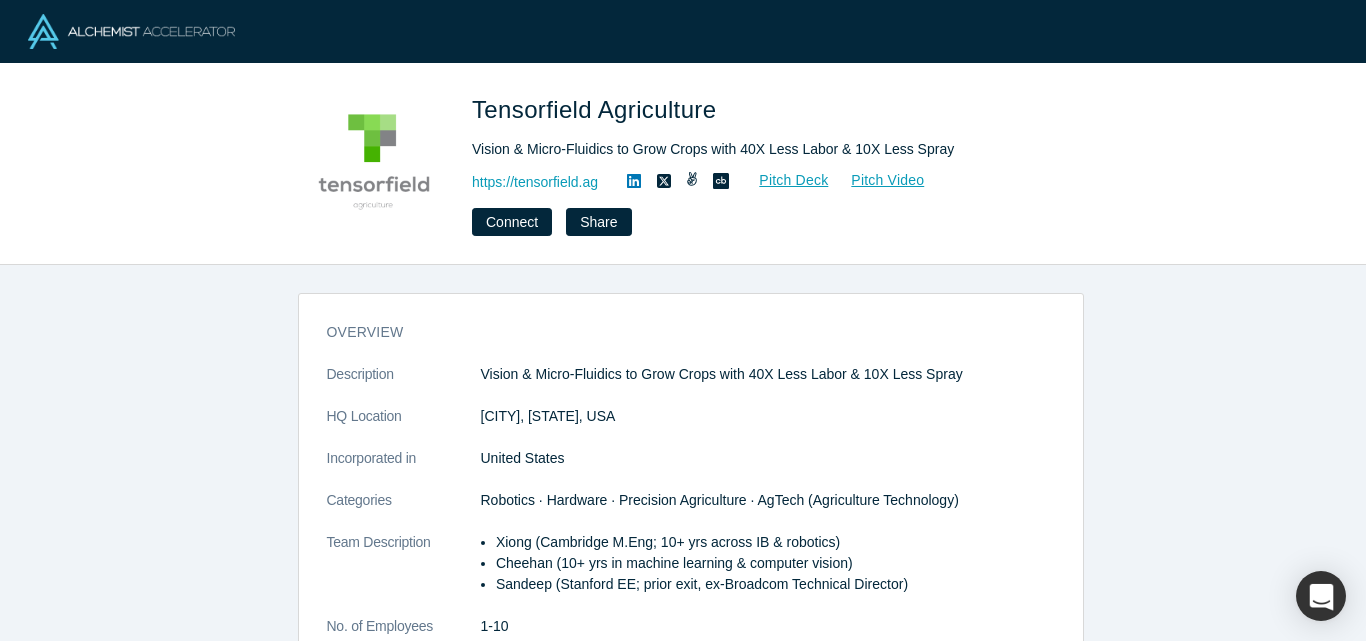 scroll, scrollTop: 0, scrollLeft: 0, axis: both 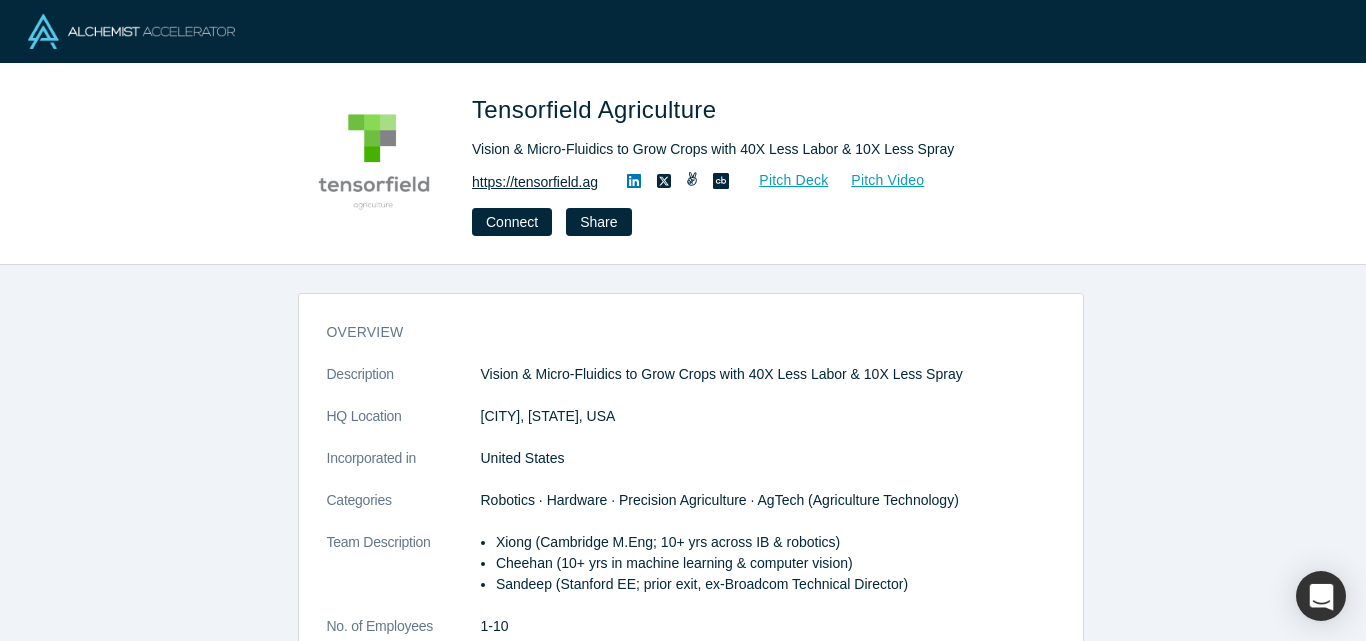 click on "https://tensorfield.ag" at bounding box center (535, 182) 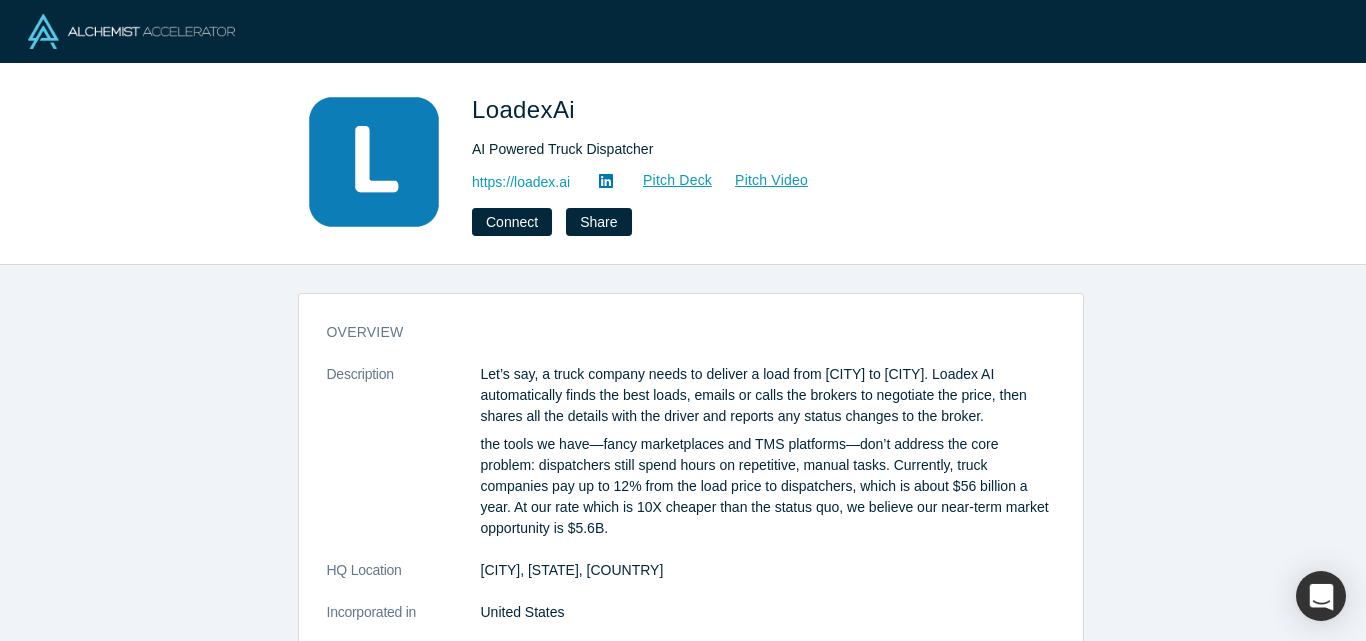 scroll, scrollTop: 0, scrollLeft: 0, axis: both 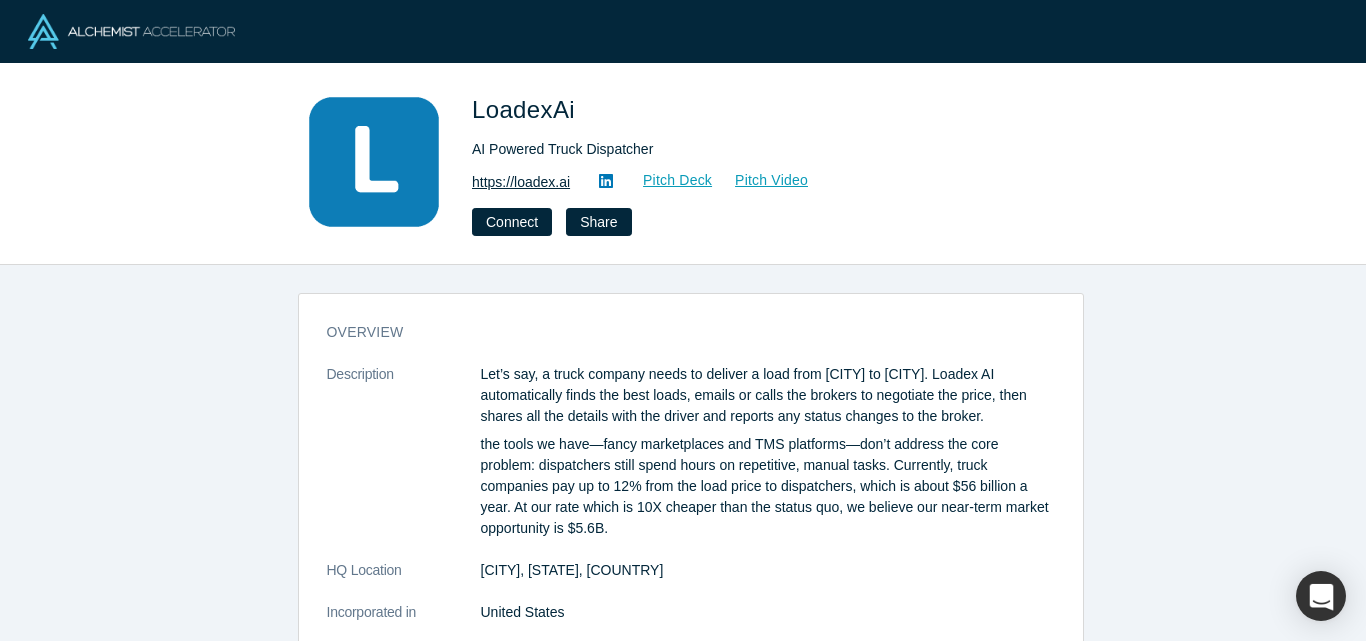 click on "https://loadex.ai" at bounding box center (521, 182) 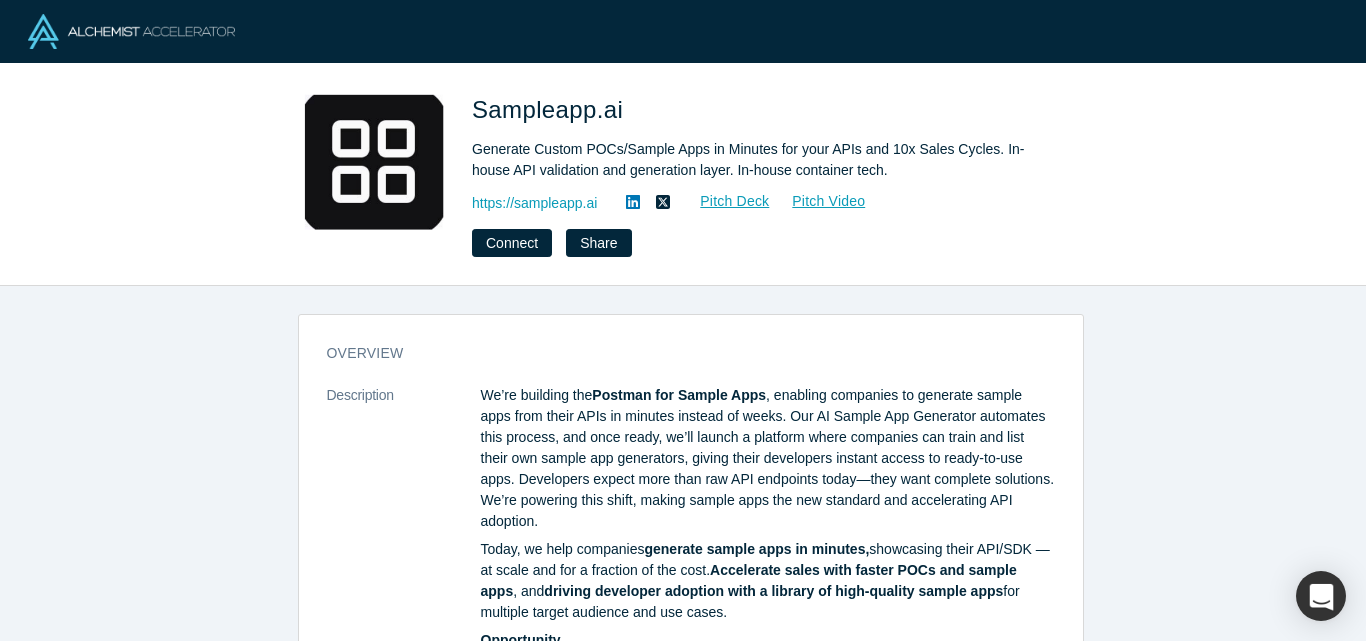 scroll, scrollTop: 0, scrollLeft: 0, axis: both 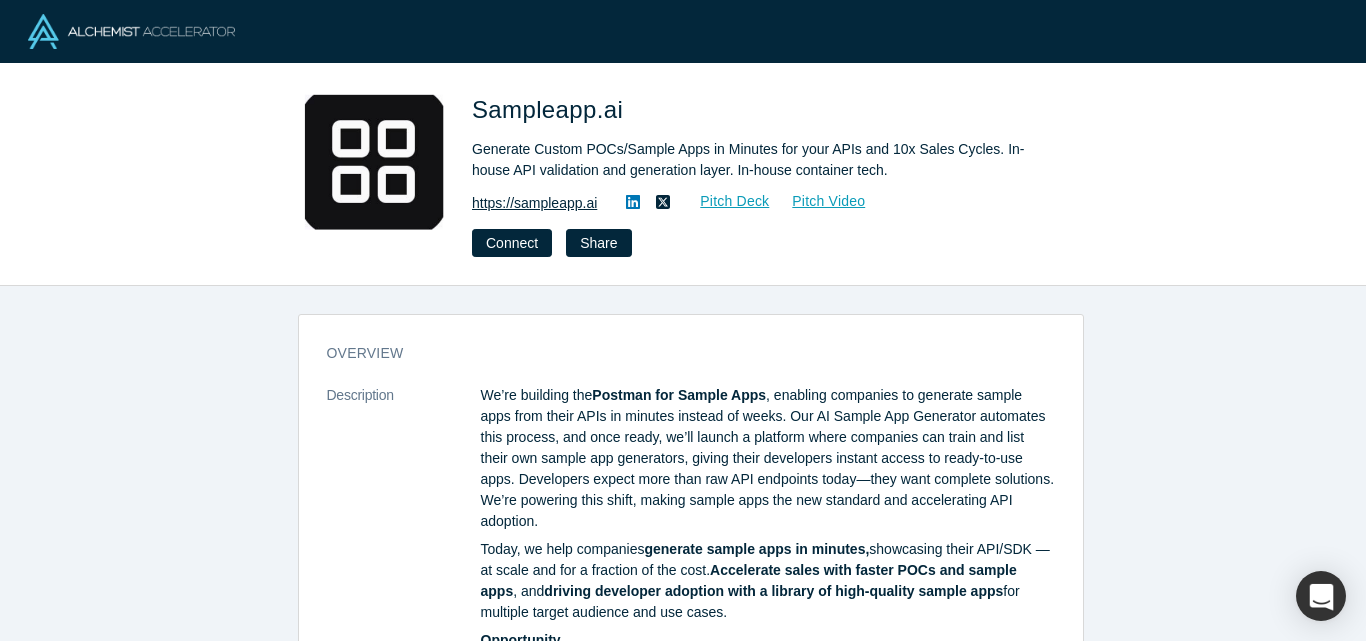 click on "https://sampleapp.ai" at bounding box center (534, 203) 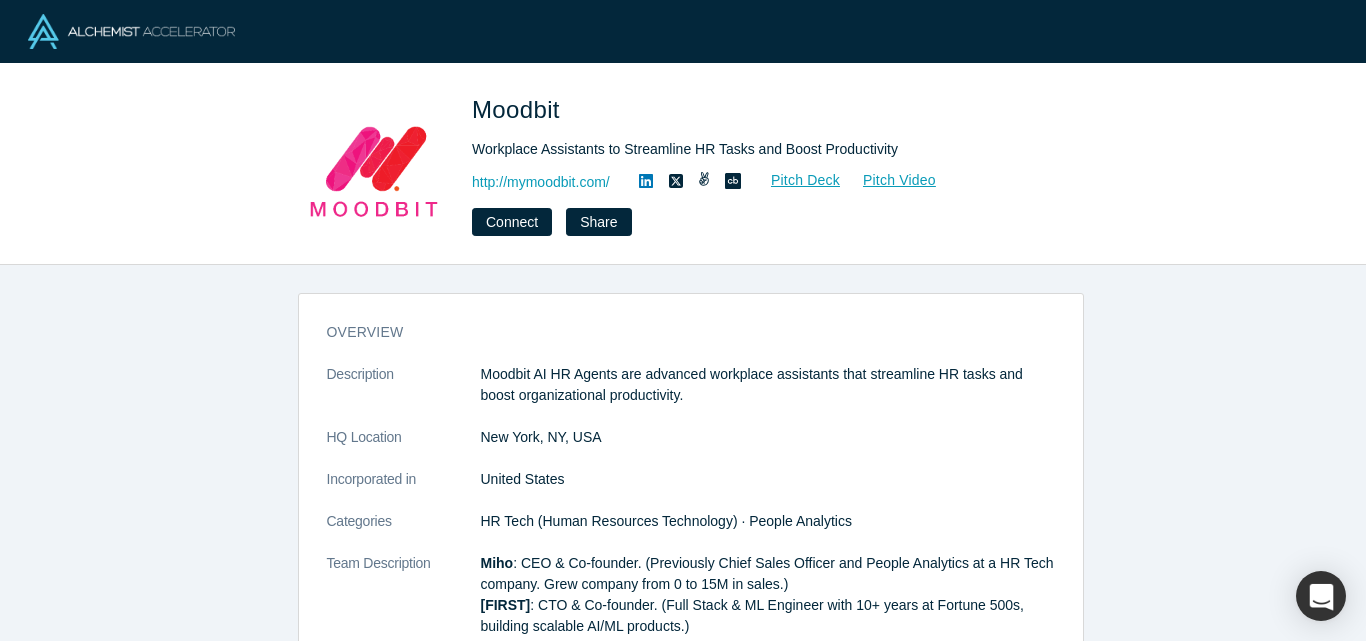 scroll, scrollTop: 0, scrollLeft: 0, axis: both 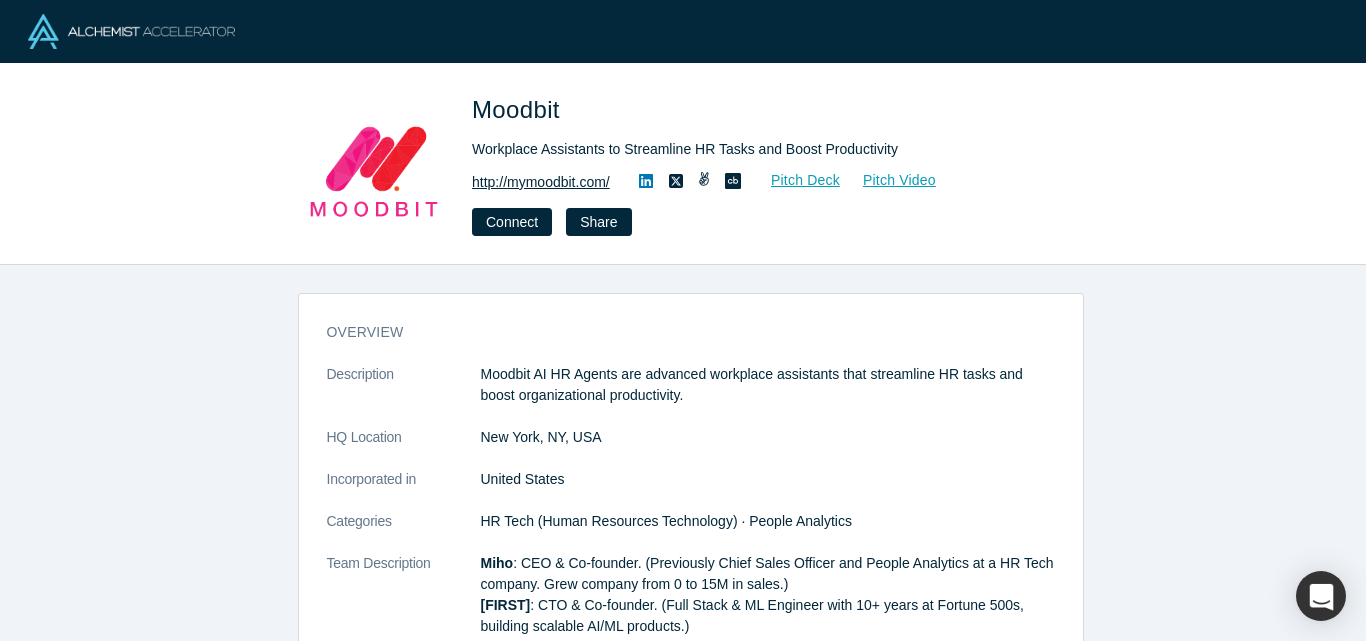 click on "http://mymoodbit.com/" at bounding box center (541, 182) 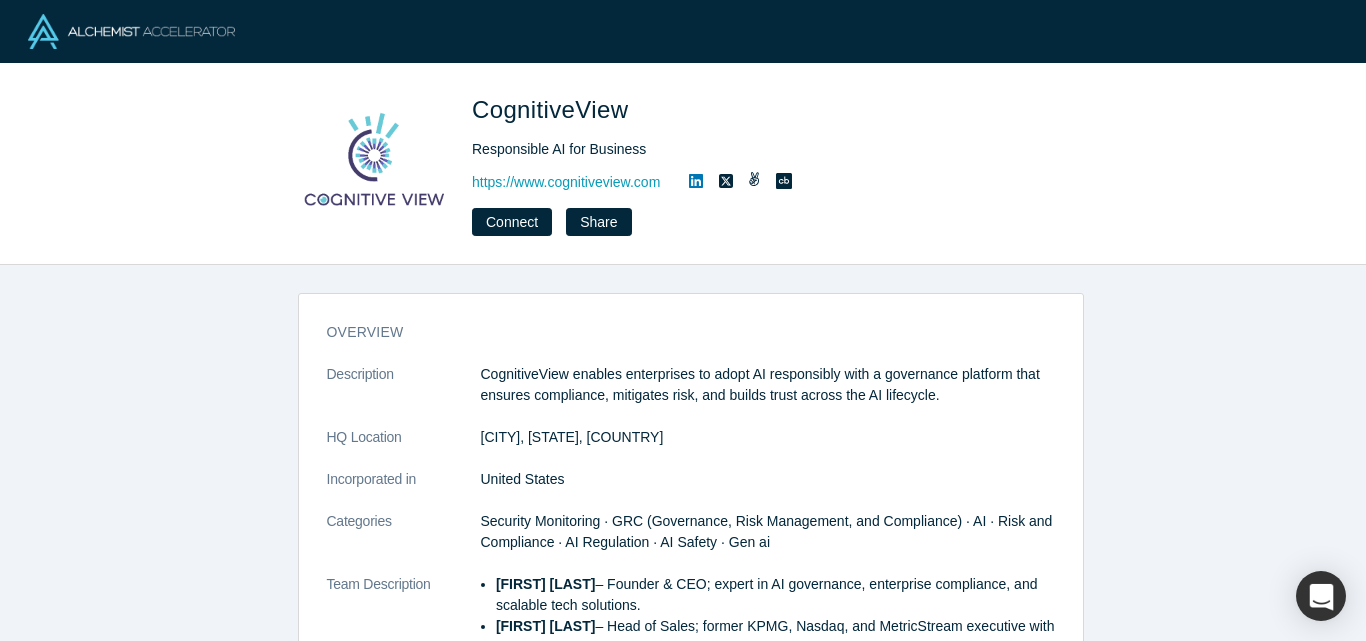 scroll, scrollTop: 0, scrollLeft: 0, axis: both 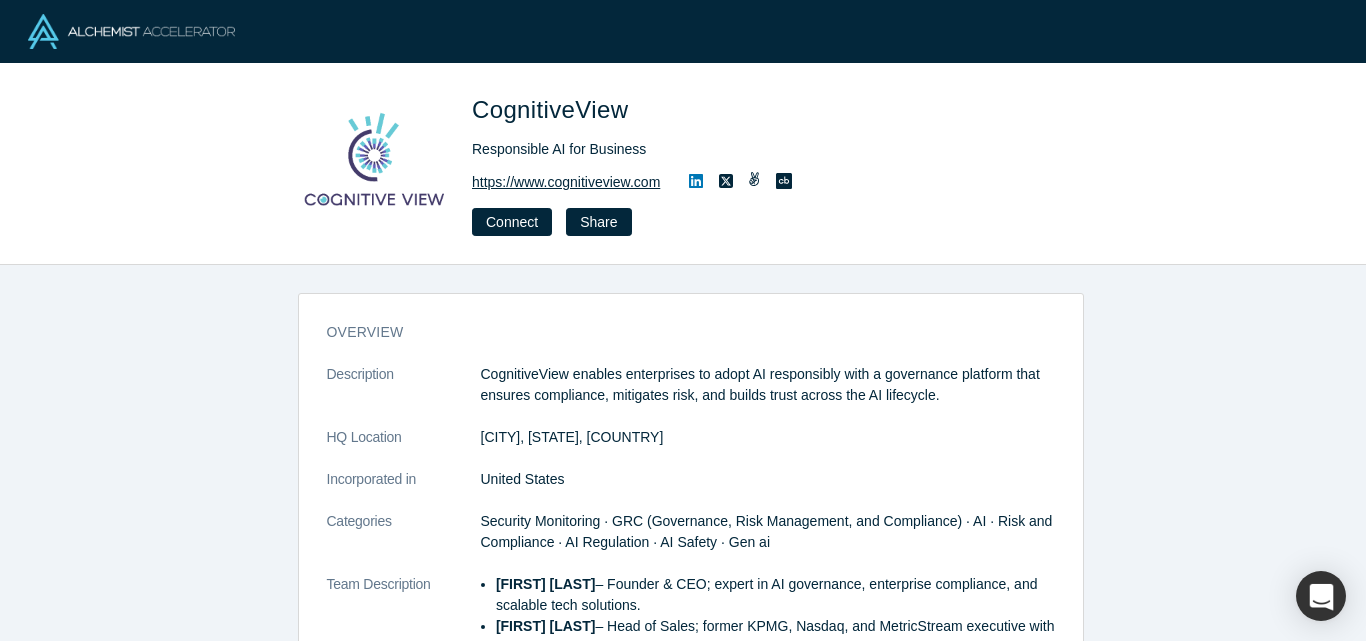 click on "https://www.cognitiveview.com" at bounding box center [566, 182] 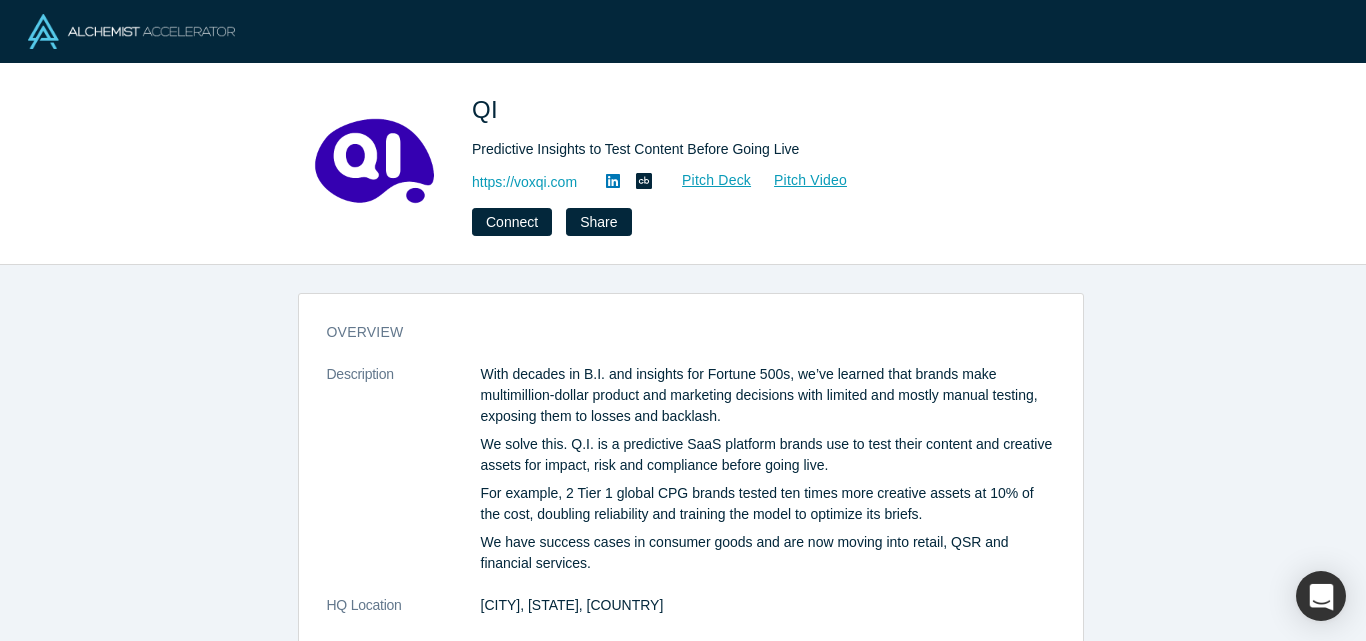 scroll, scrollTop: 0, scrollLeft: 0, axis: both 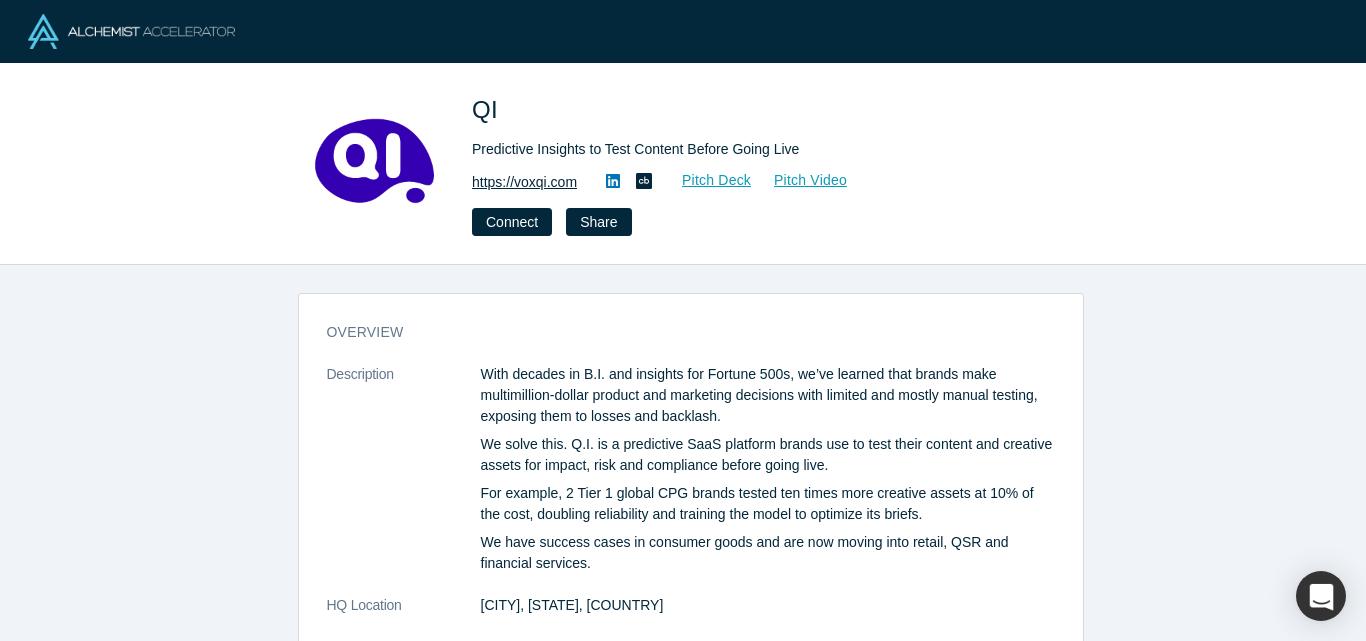 click on "https://voxqi.com" at bounding box center (524, 182) 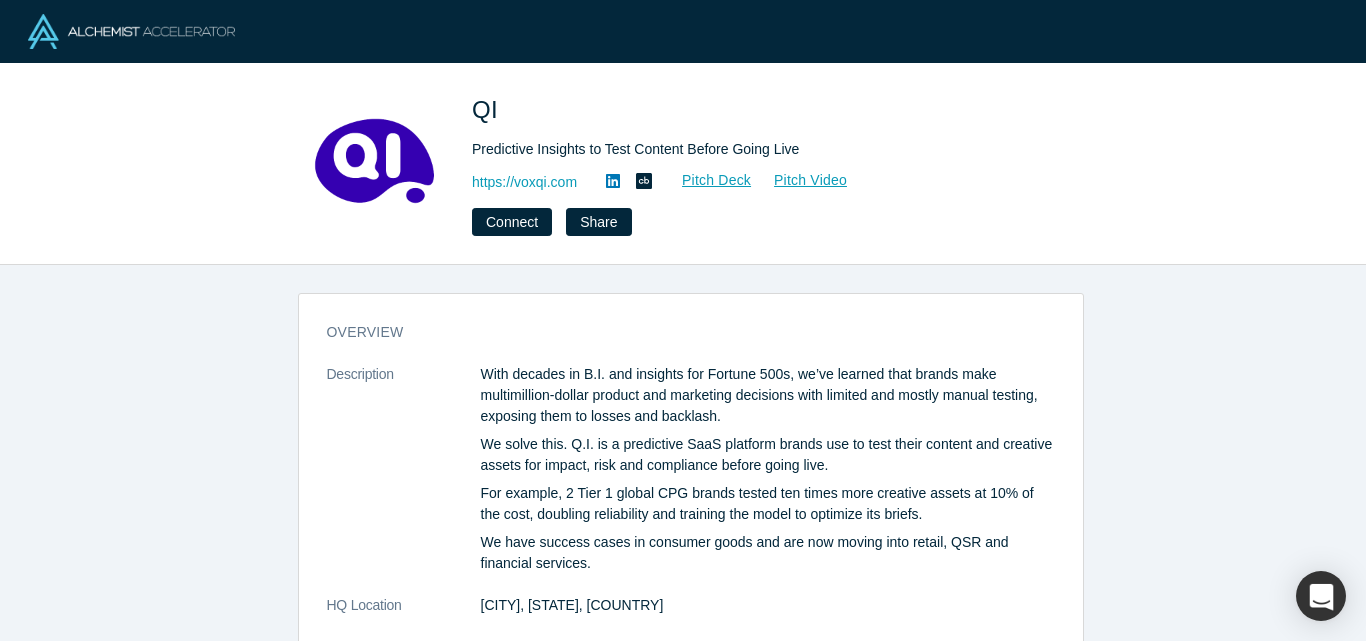 click 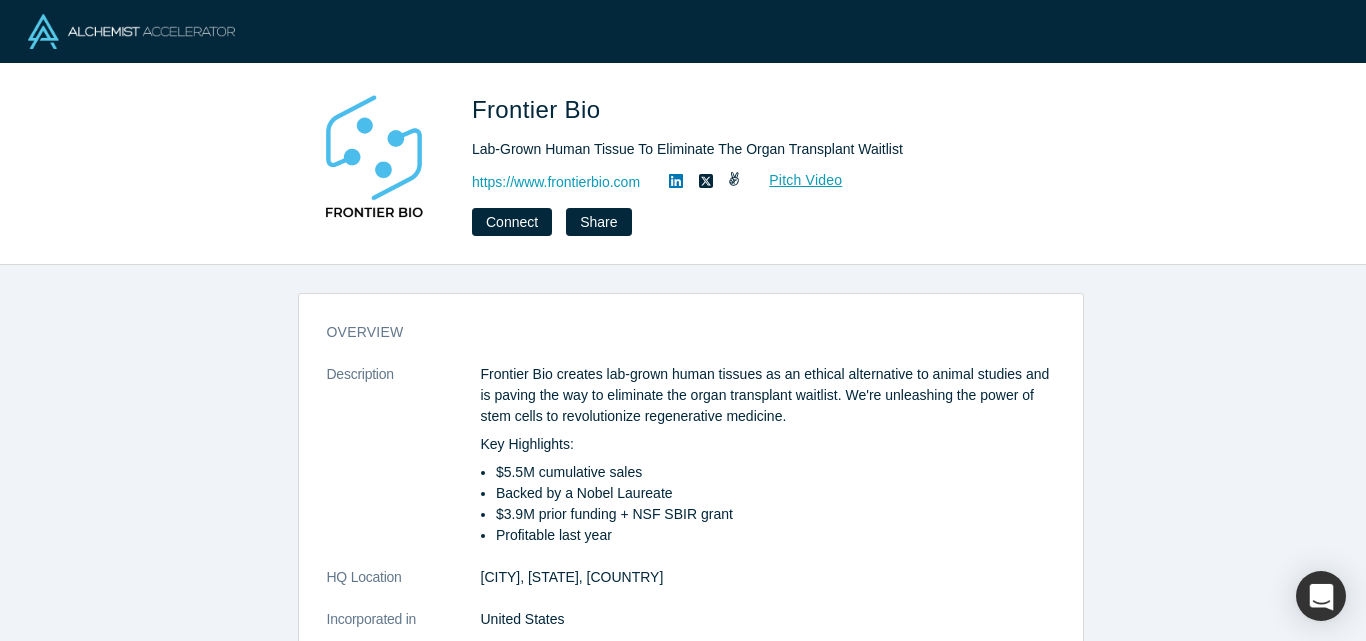 scroll, scrollTop: 0, scrollLeft: 0, axis: both 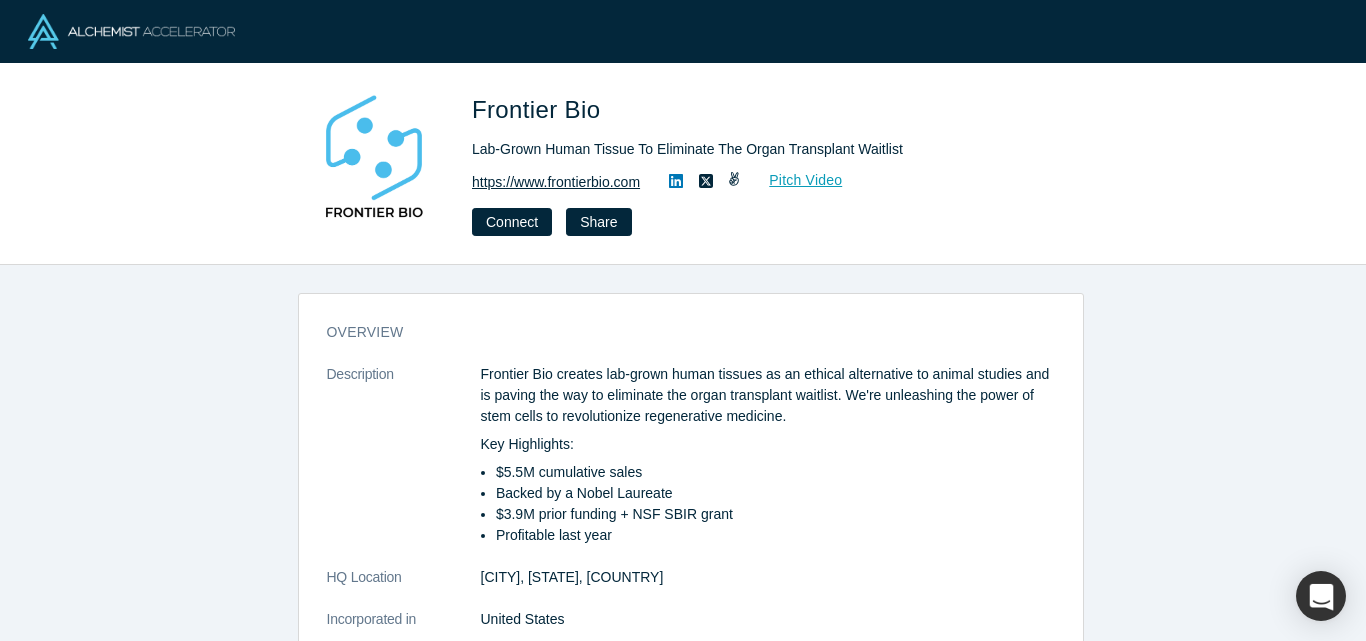 click on "https://www.frontierbio.com" at bounding box center [556, 182] 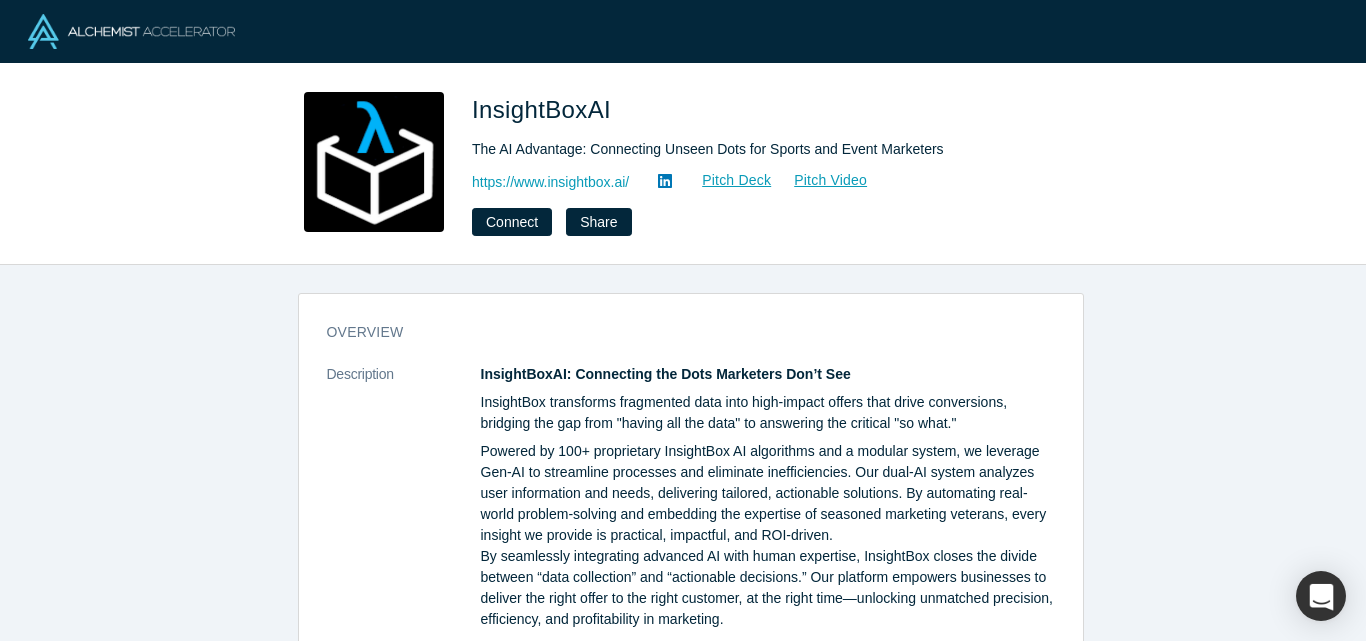 scroll, scrollTop: 0, scrollLeft: 0, axis: both 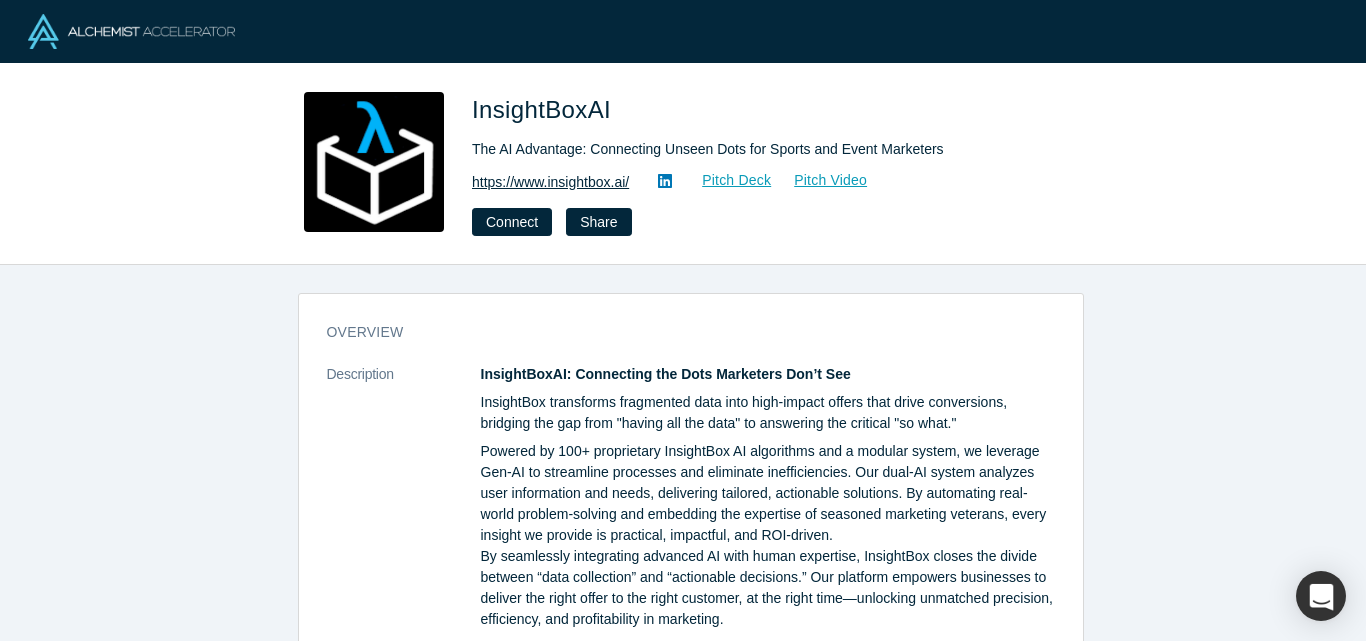 click on "https://www.insightbox.ai/" at bounding box center [550, 182] 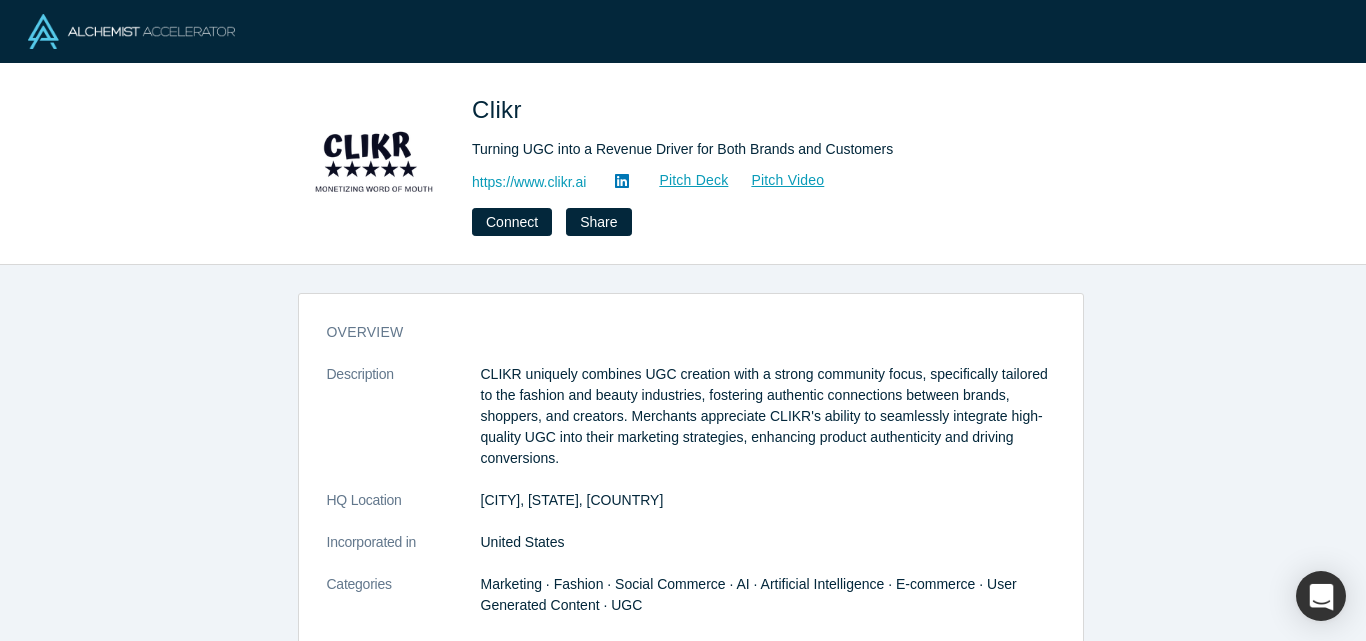 scroll, scrollTop: 0, scrollLeft: 0, axis: both 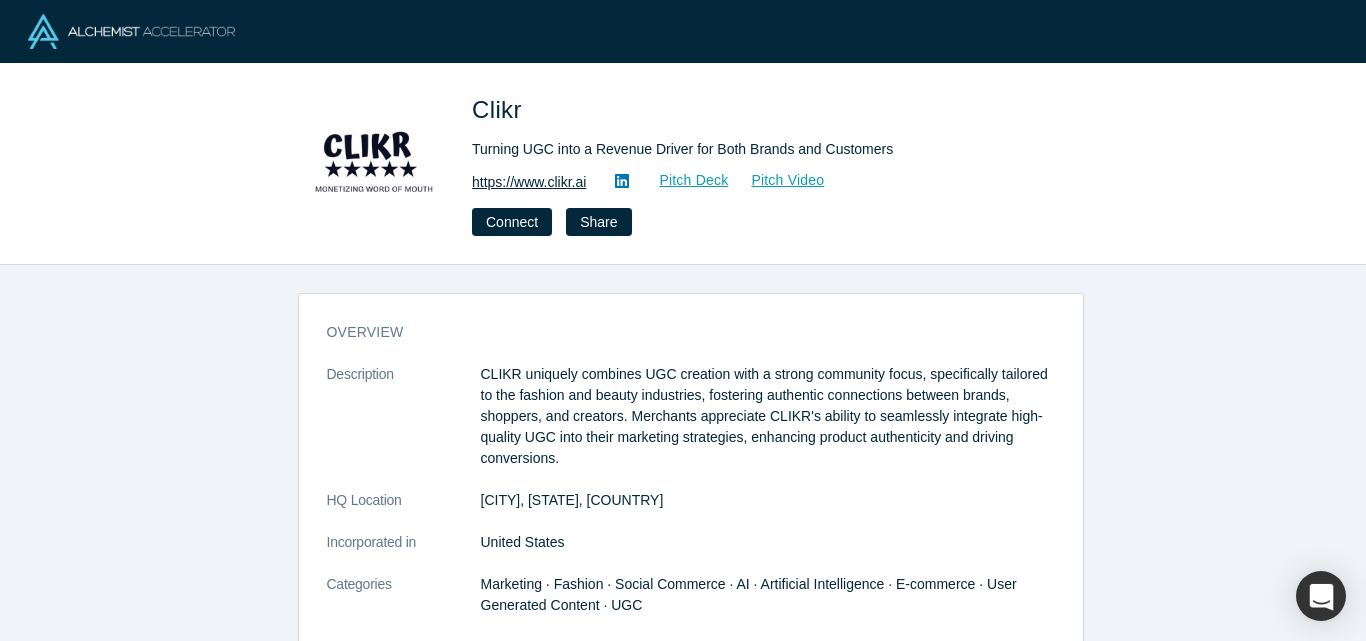 click on "https://www.clikr.ai" at bounding box center (529, 182) 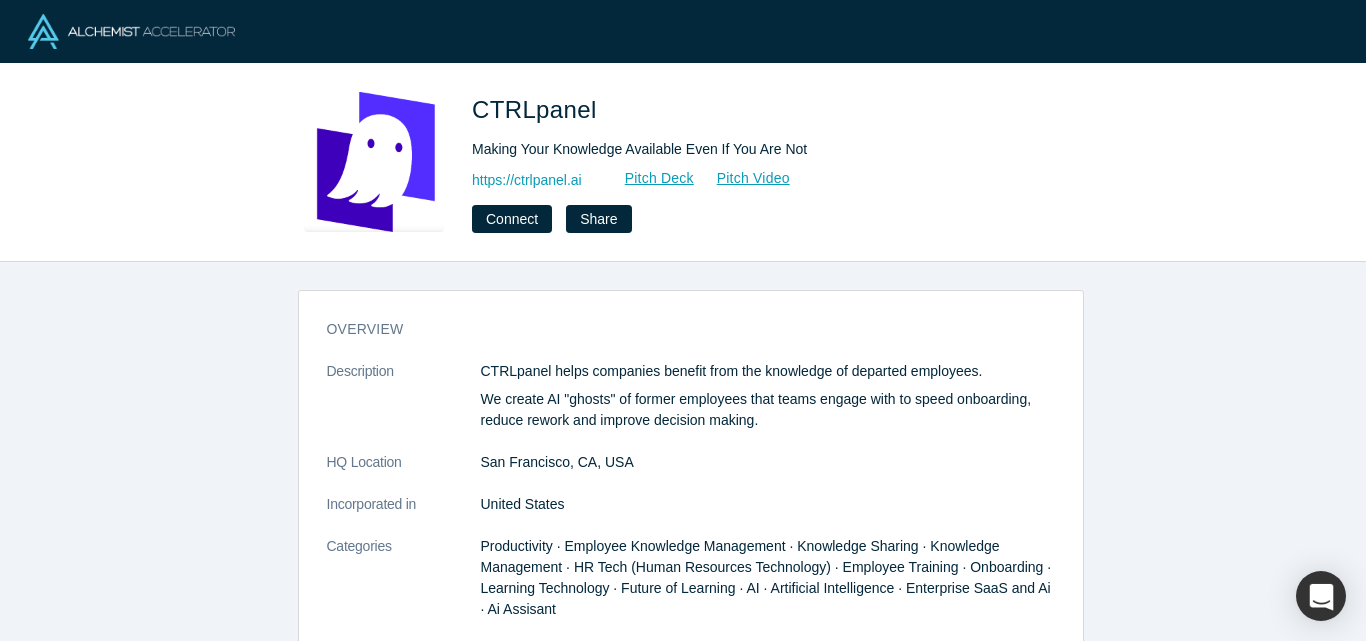 scroll, scrollTop: 0, scrollLeft: 0, axis: both 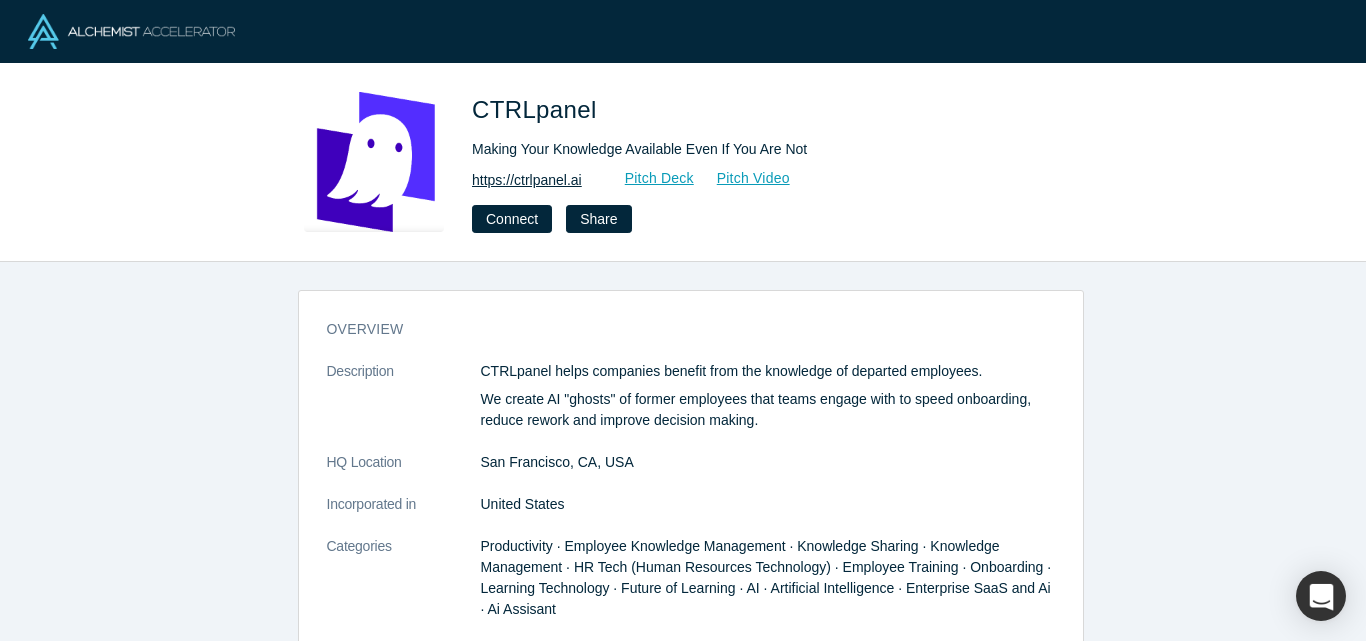 click on "https://ctrlpanel.ai" at bounding box center (527, 180) 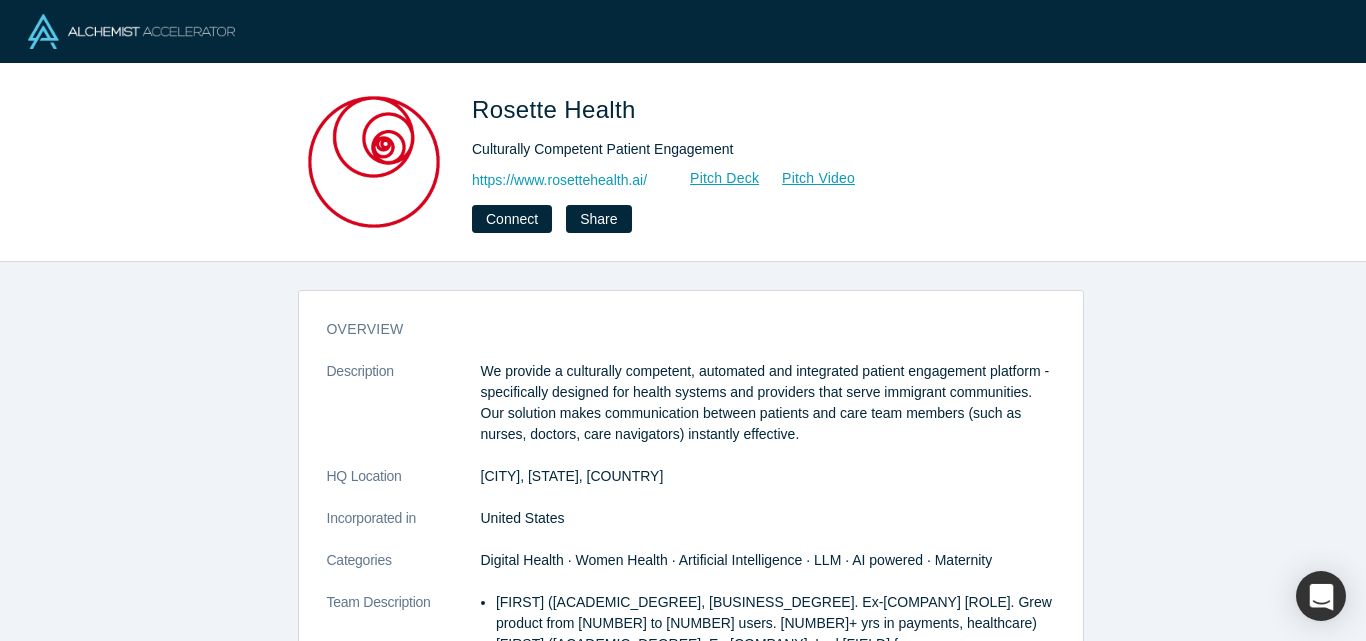 scroll, scrollTop: 0, scrollLeft: 0, axis: both 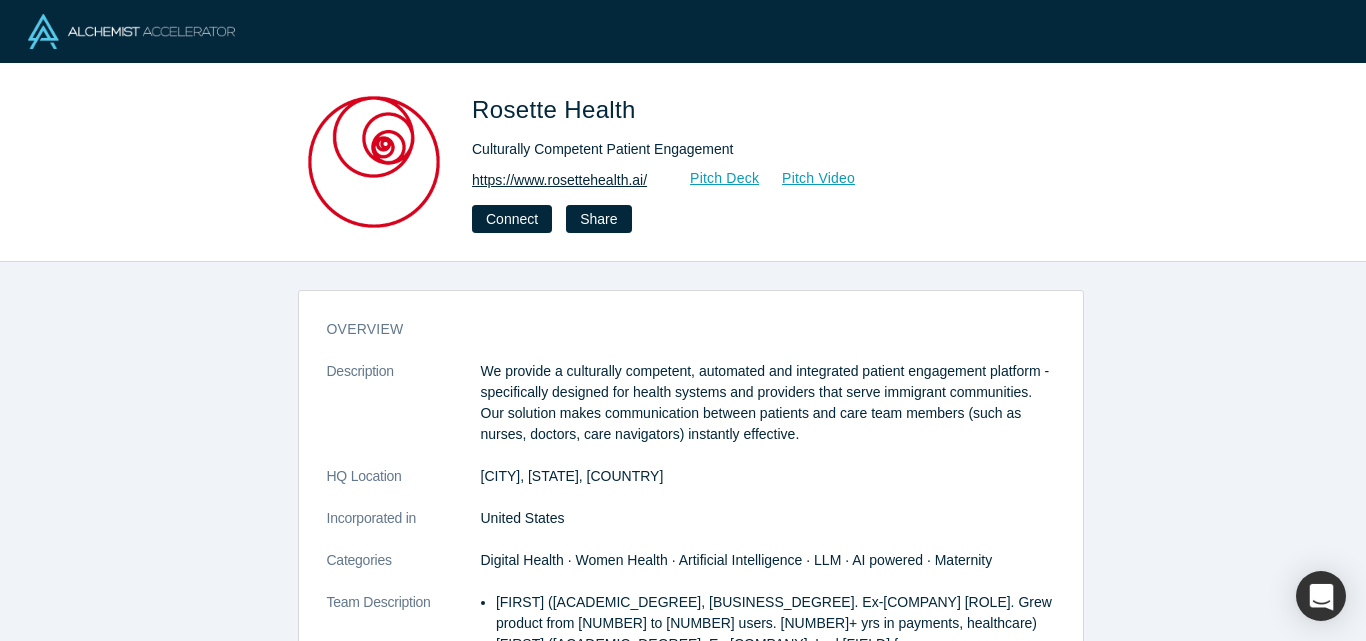click on "https://www.rosettehealth.ai/" at bounding box center [559, 180] 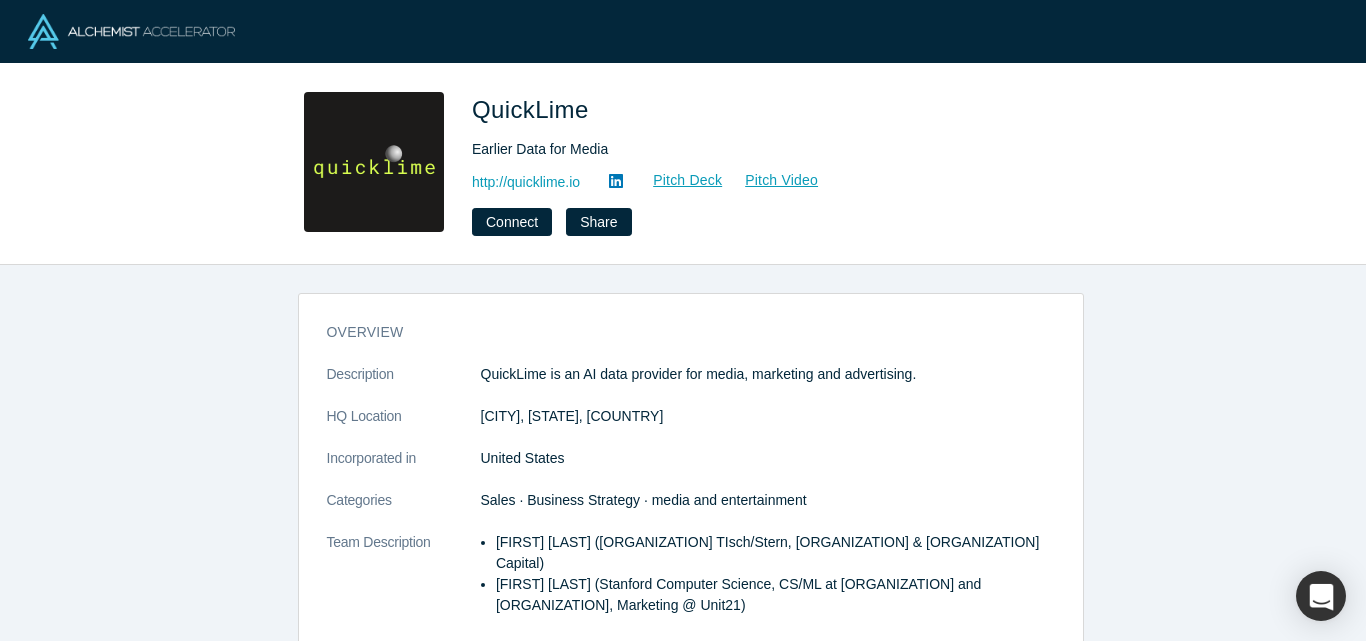 scroll, scrollTop: 0, scrollLeft: 0, axis: both 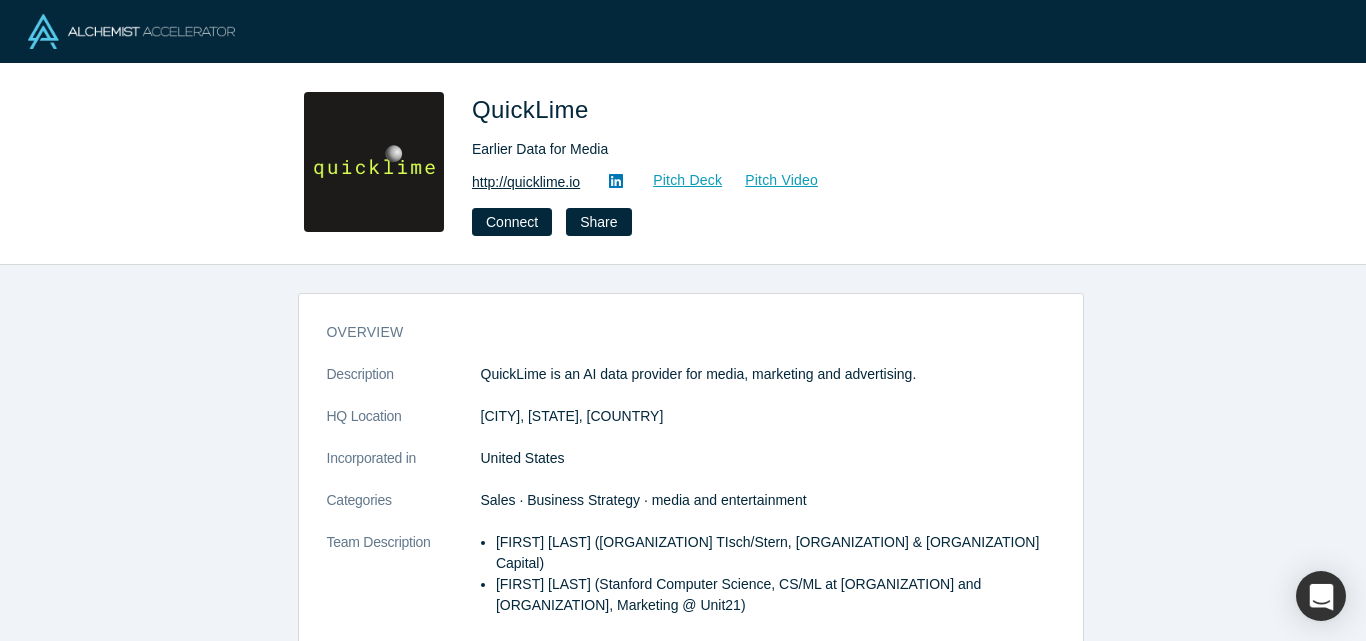 click on "http://quicklime.io" at bounding box center (526, 182) 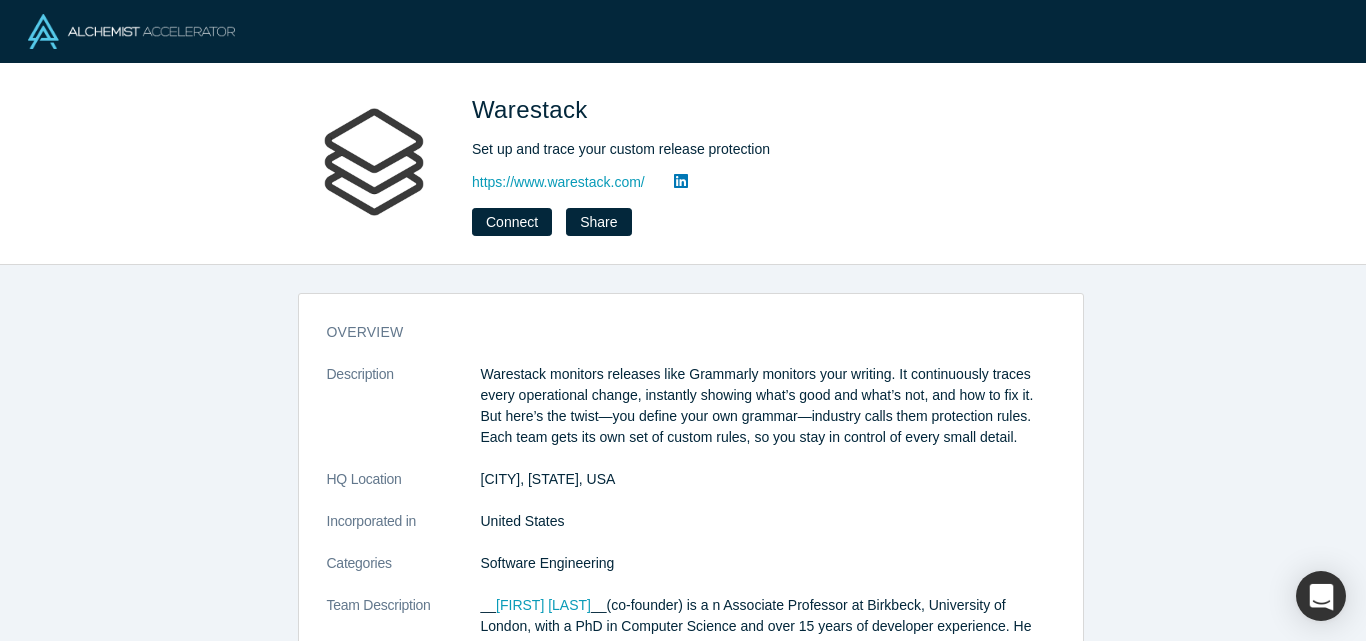 scroll, scrollTop: 0, scrollLeft: 0, axis: both 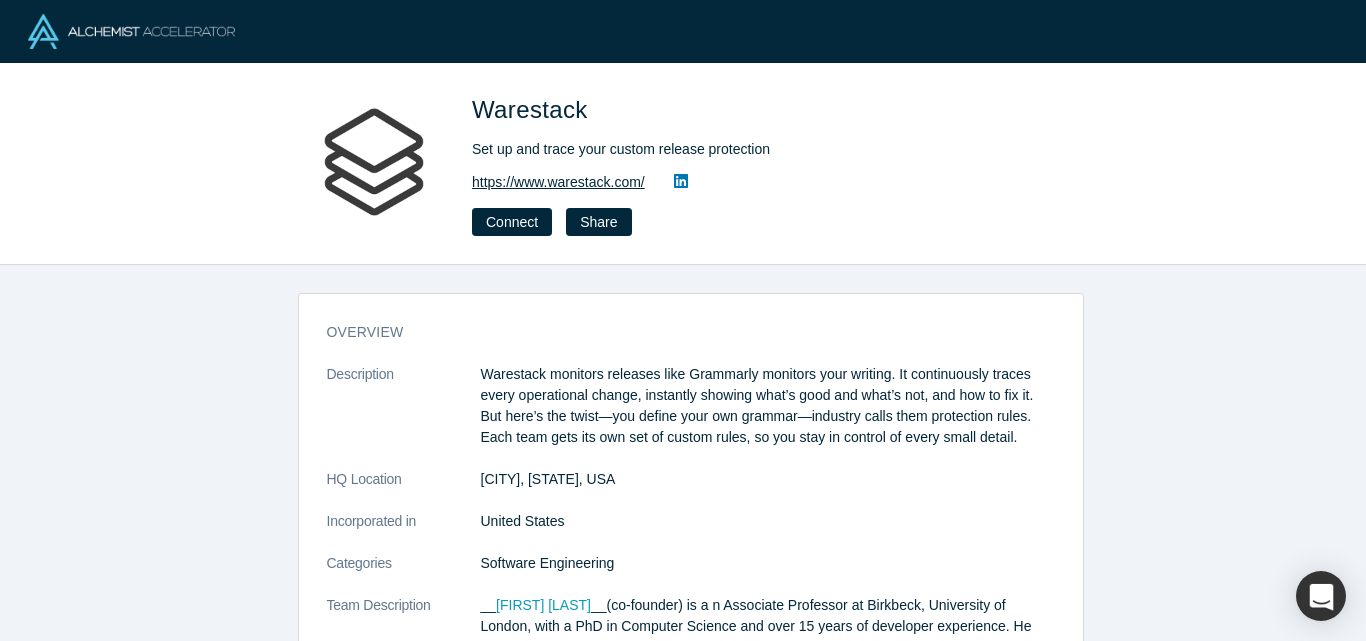 click on "https://www.warestack.com/" at bounding box center [558, 182] 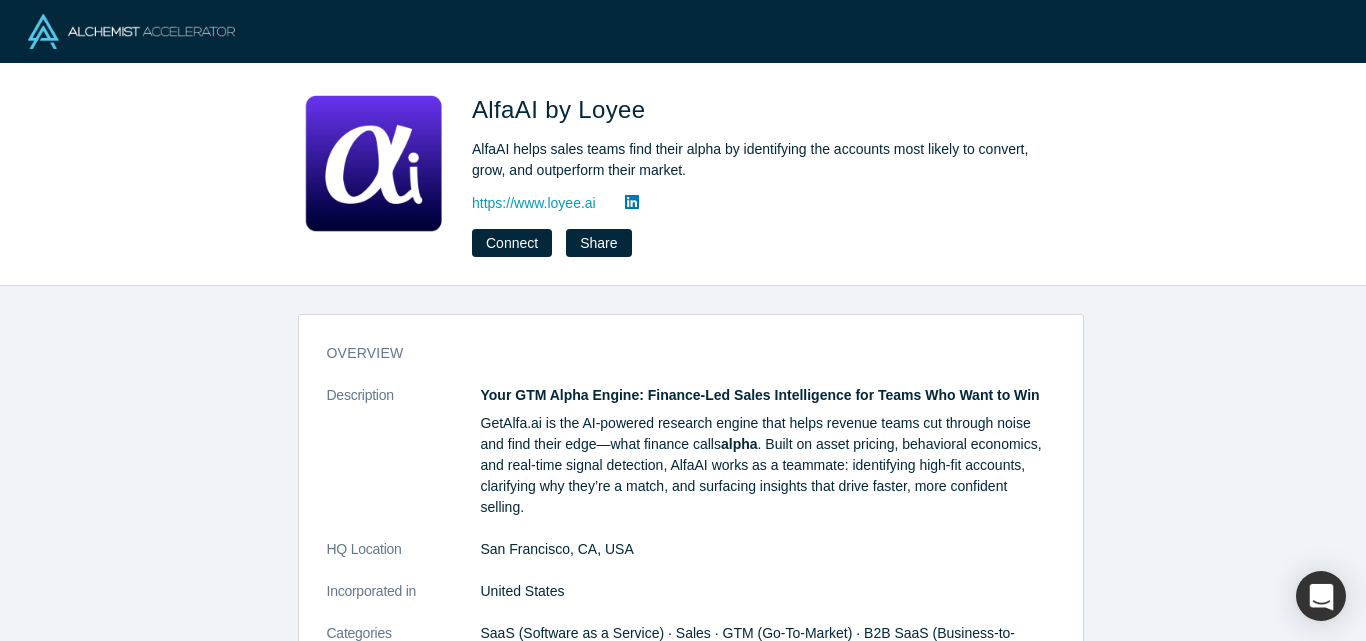 scroll, scrollTop: 0, scrollLeft: 0, axis: both 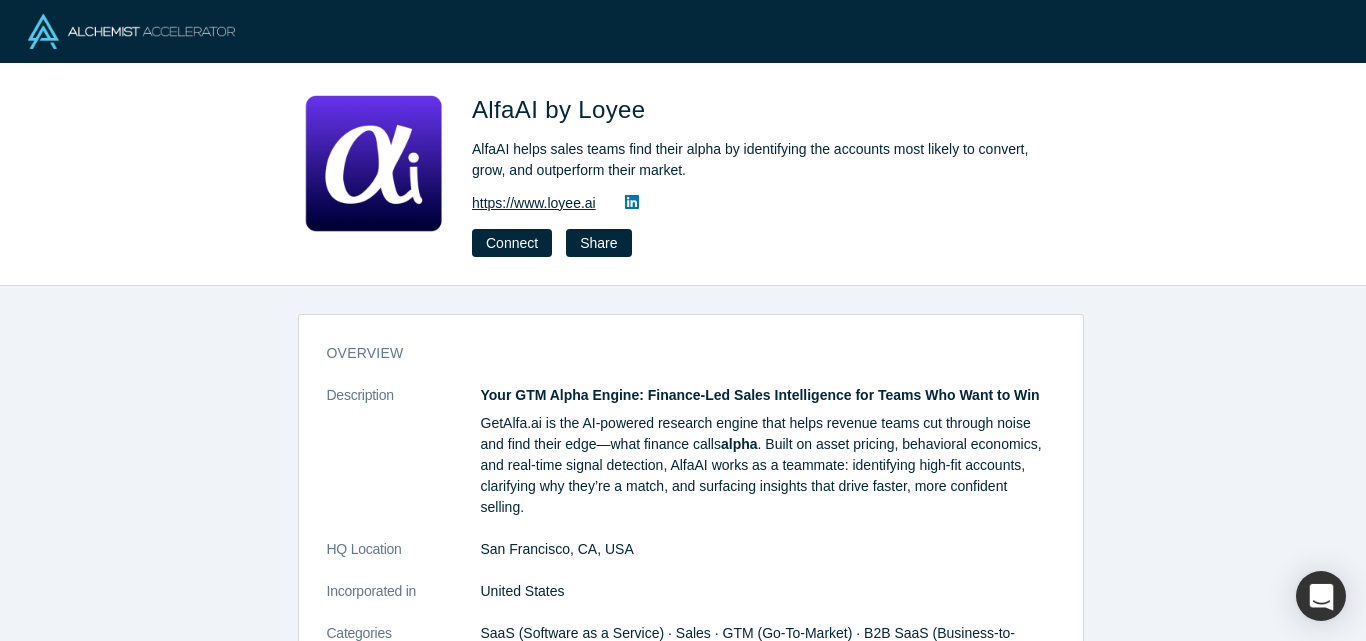 click on "https://www.loyee.ai" at bounding box center [534, 203] 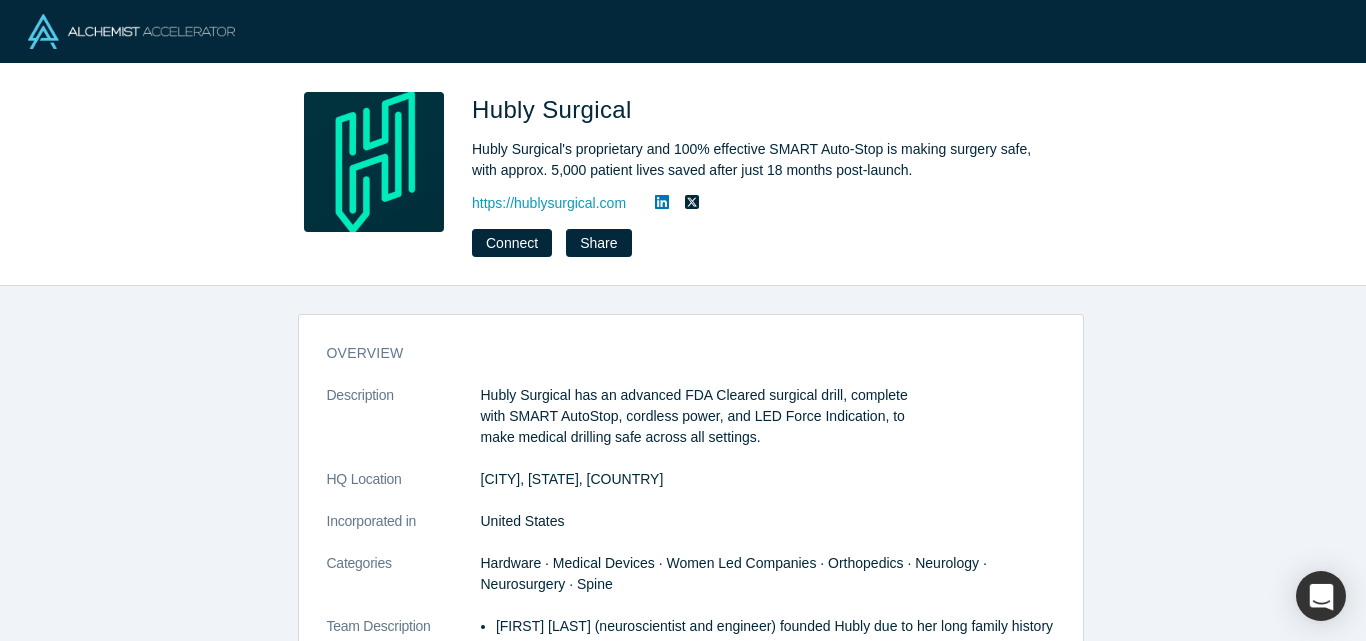 scroll, scrollTop: 0, scrollLeft: 0, axis: both 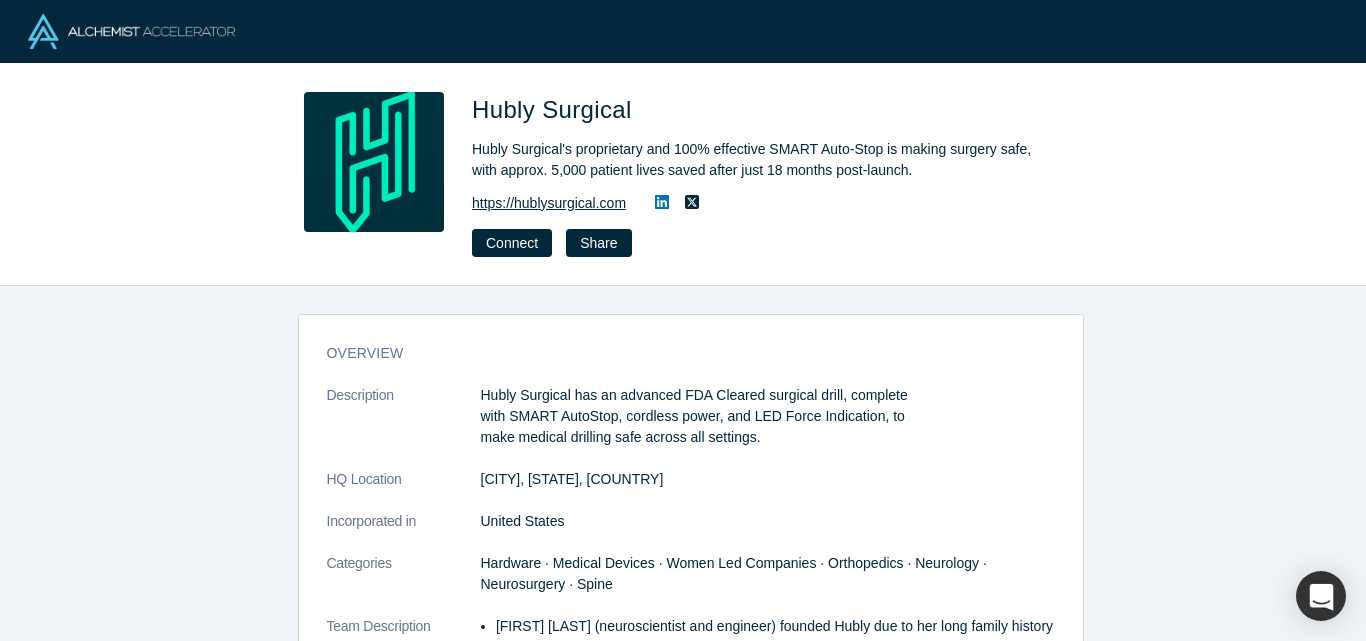 click on "https://hublysurgical.com" at bounding box center (549, 203) 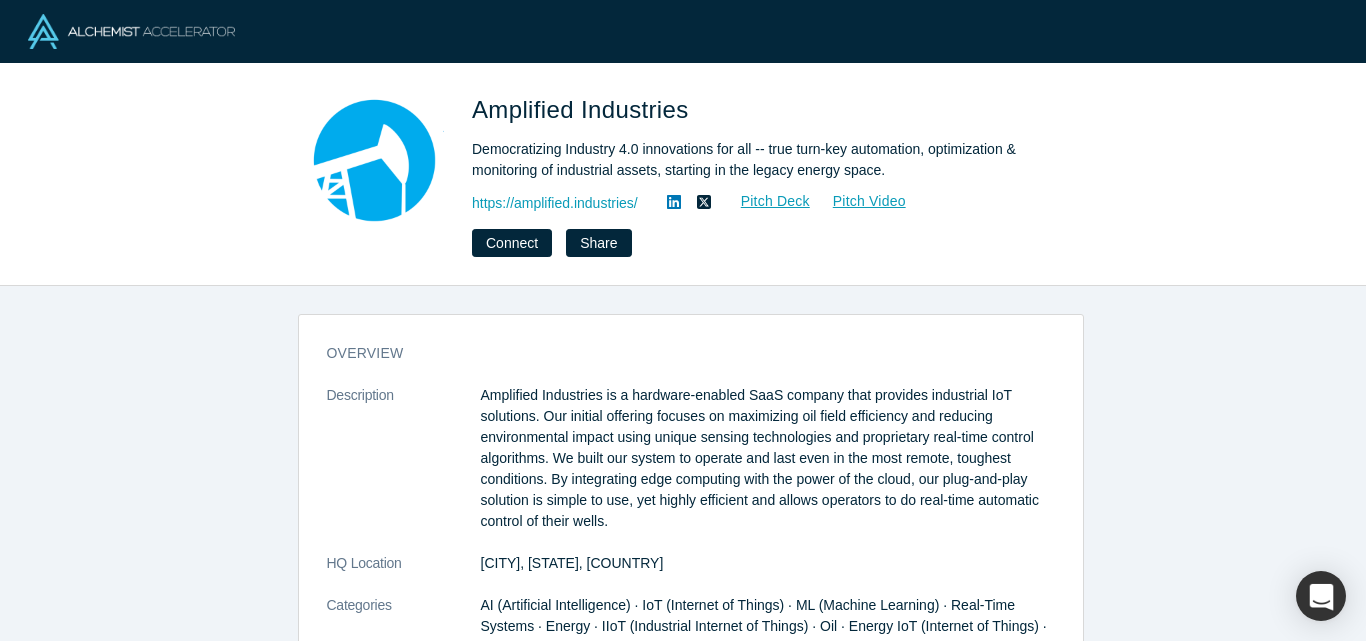 scroll, scrollTop: 0, scrollLeft: 0, axis: both 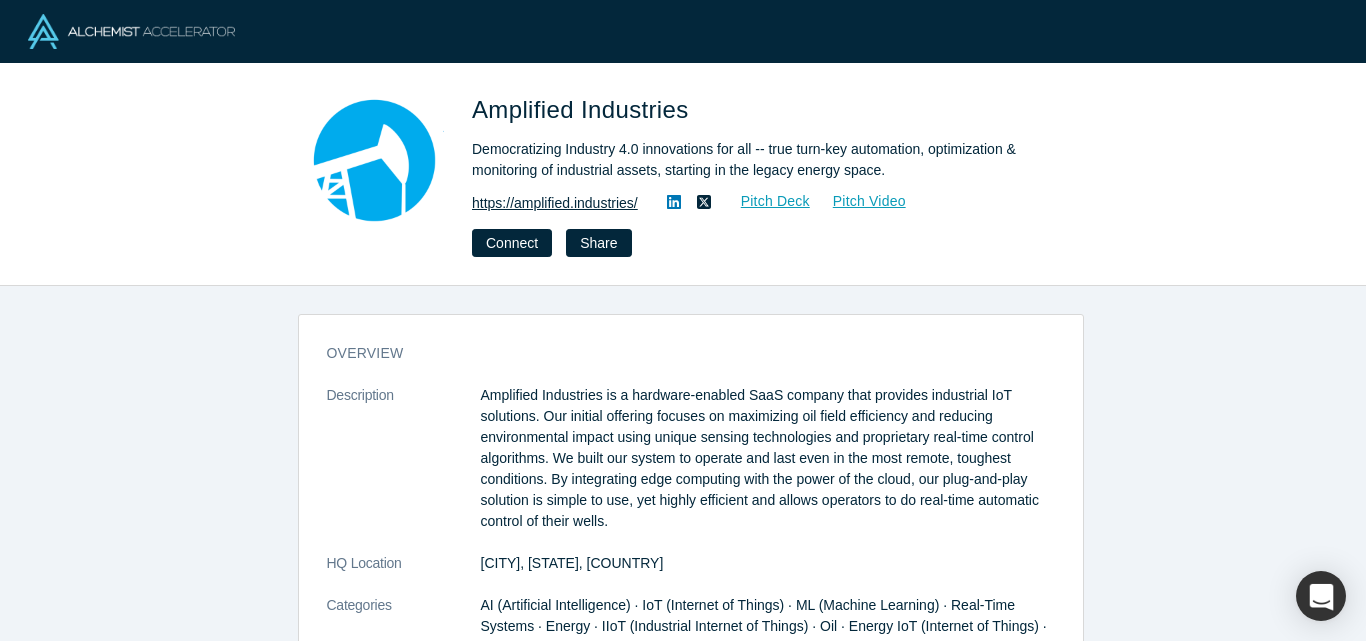 click on "https://amplified.industries/" at bounding box center [555, 203] 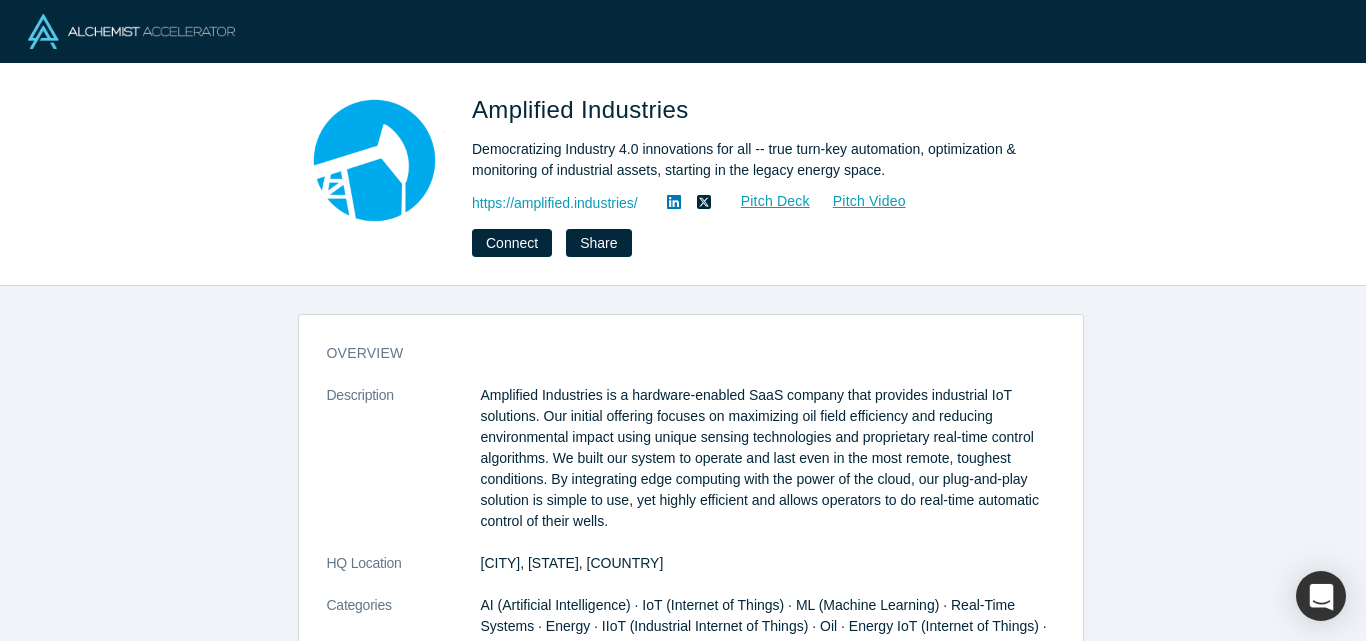 scroll, scrollTop: 0, scrollLeft: 0, axis: both 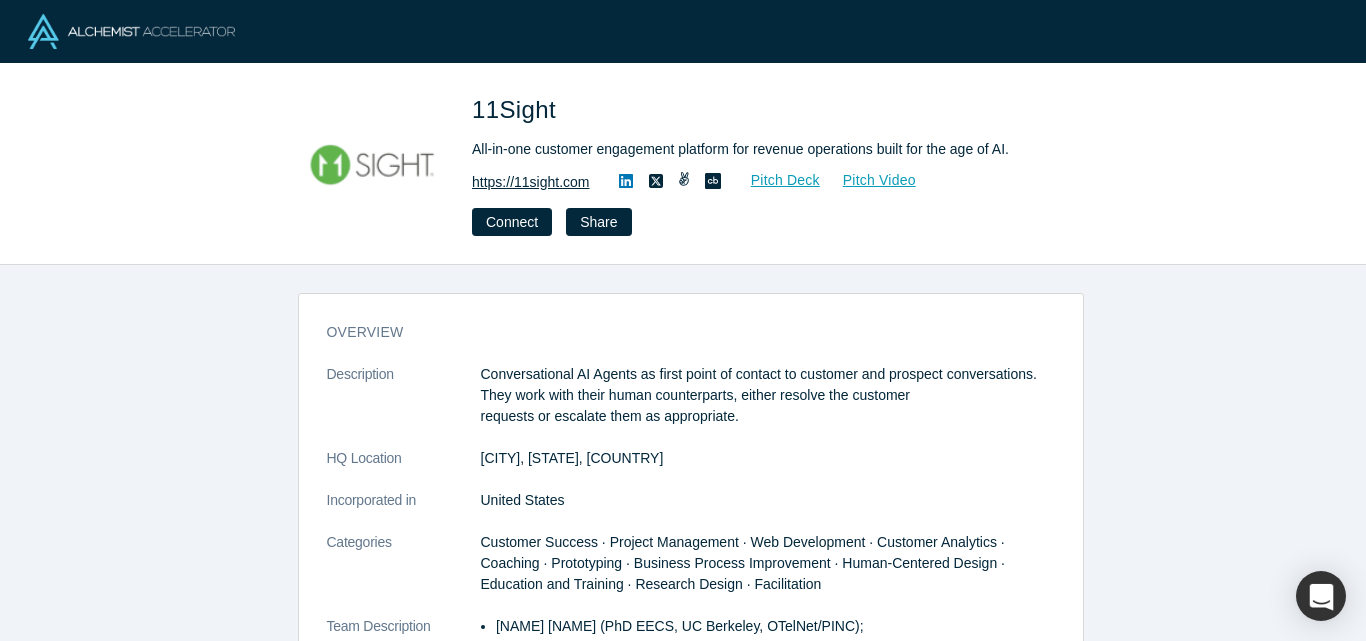click on "https://11sight.com" at bounding box center [531, 182] 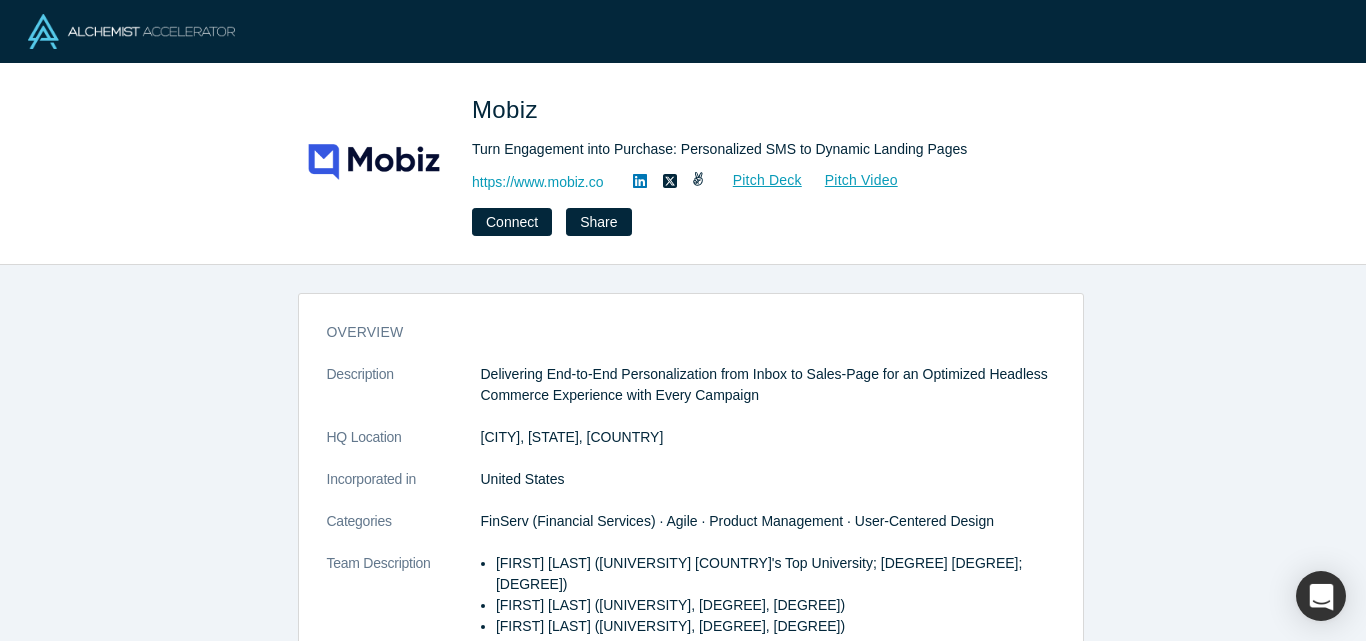 scroll, scrollTop: 0, scrollLeft: 0, axis: both 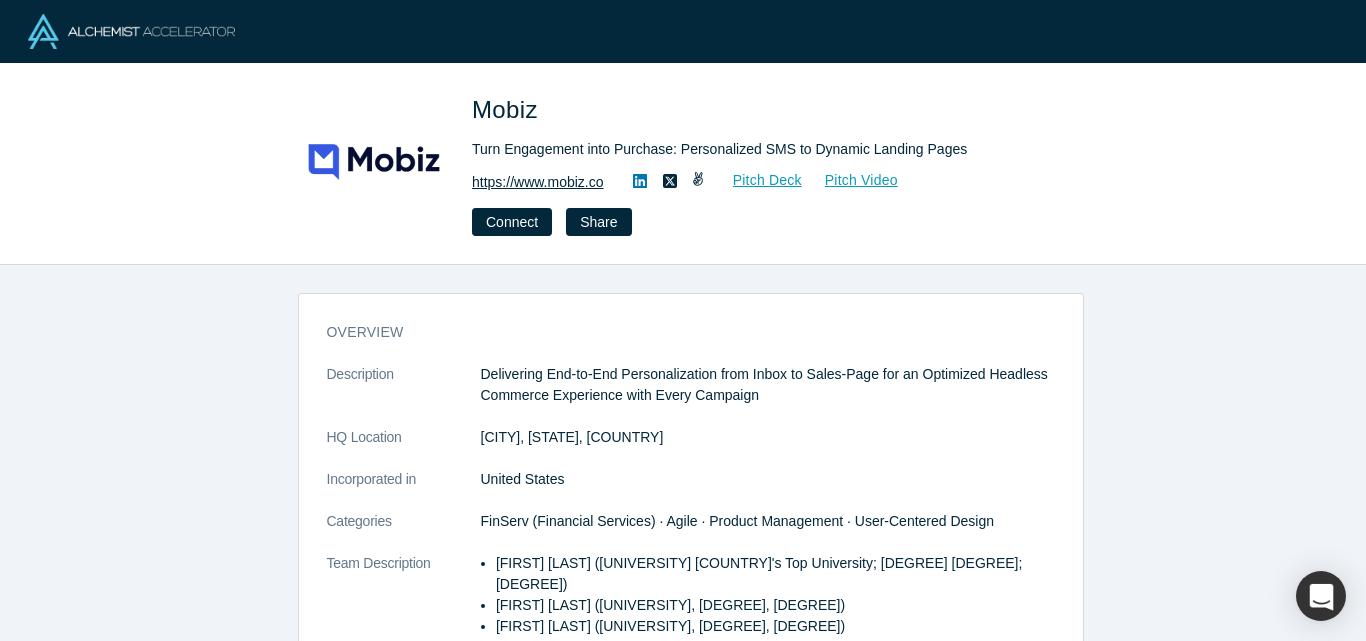 click on "https://www.mobiz.co" at bounding box center (538, 182) 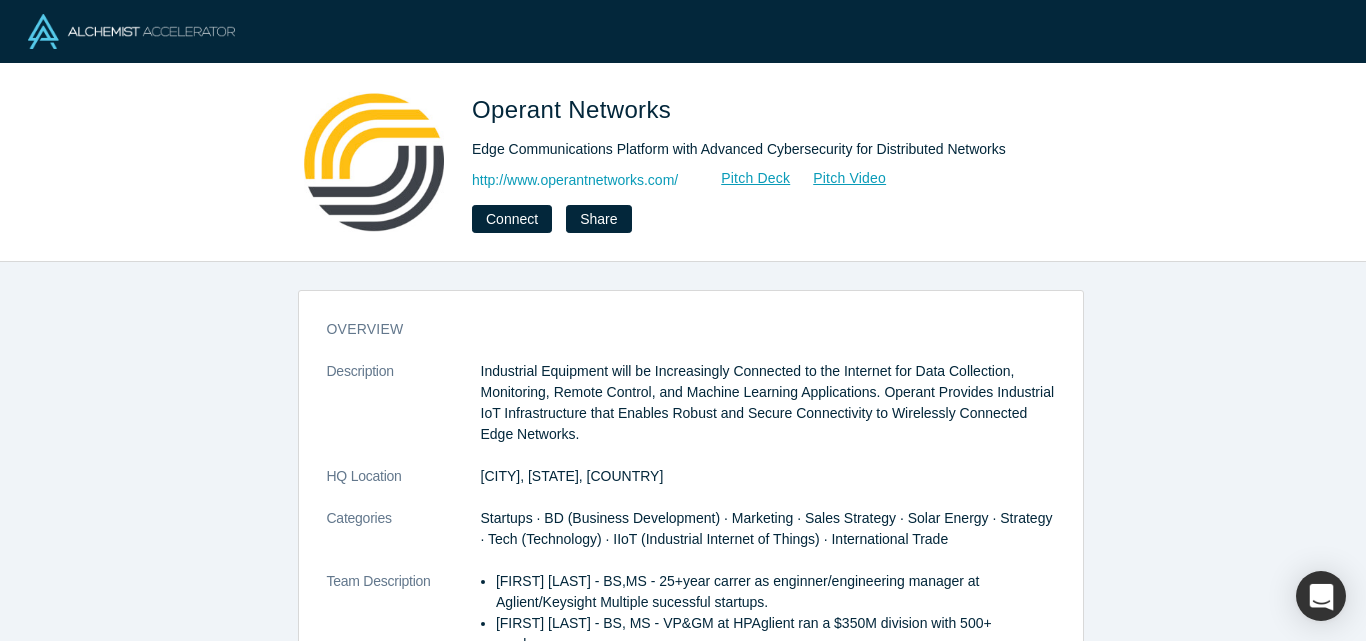 scroll, scrollTop: 0, scrollLeft: 0, axis: both 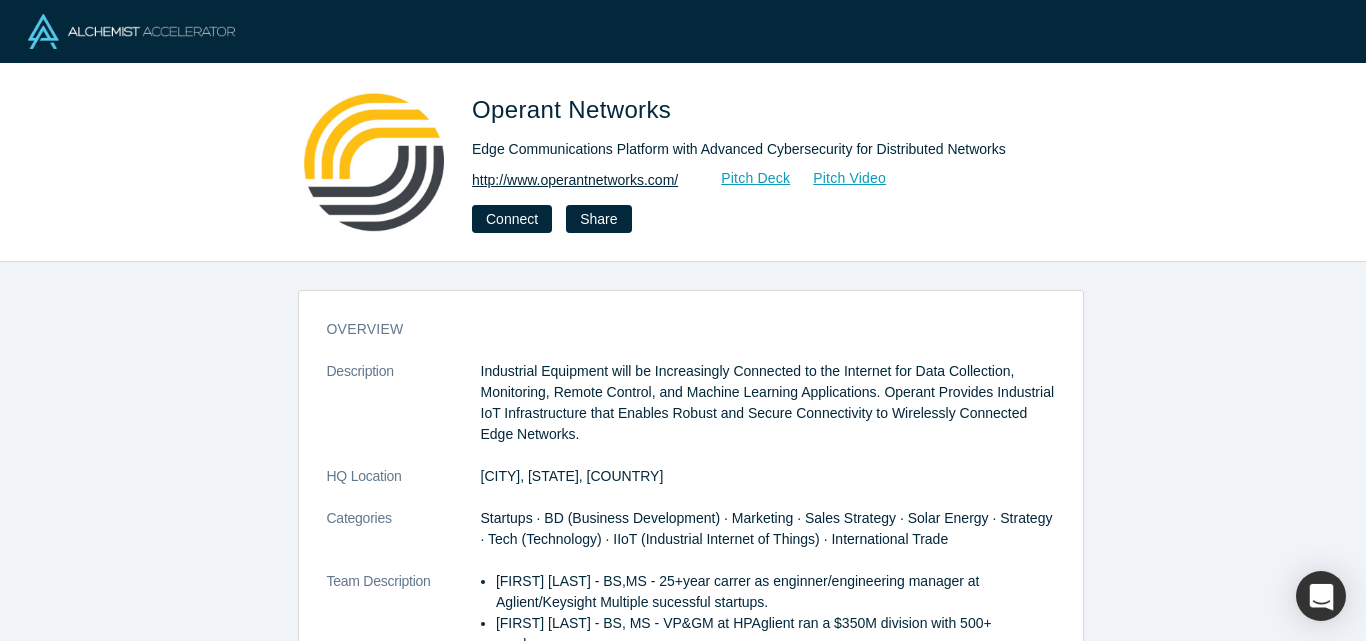 click on "http://www.operantnetworks.com/" at bounding box center [575, 180] 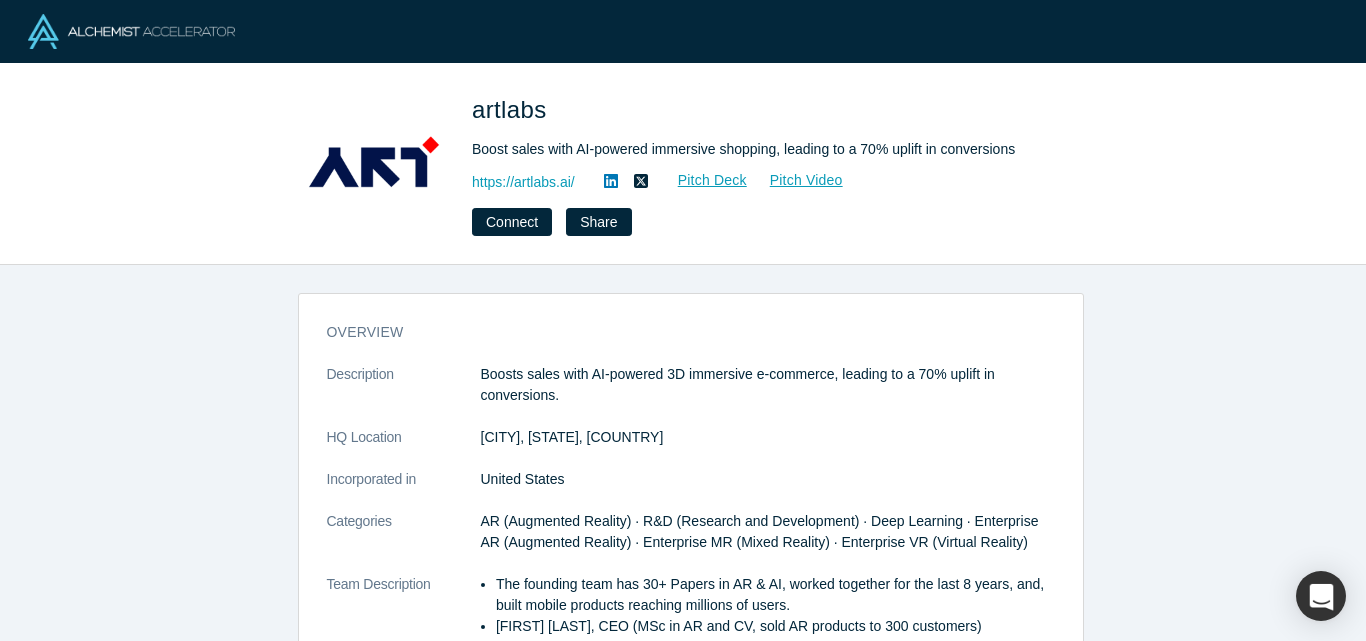 scroll, scrollTop: 0, scrollLeft: 0, axis: both 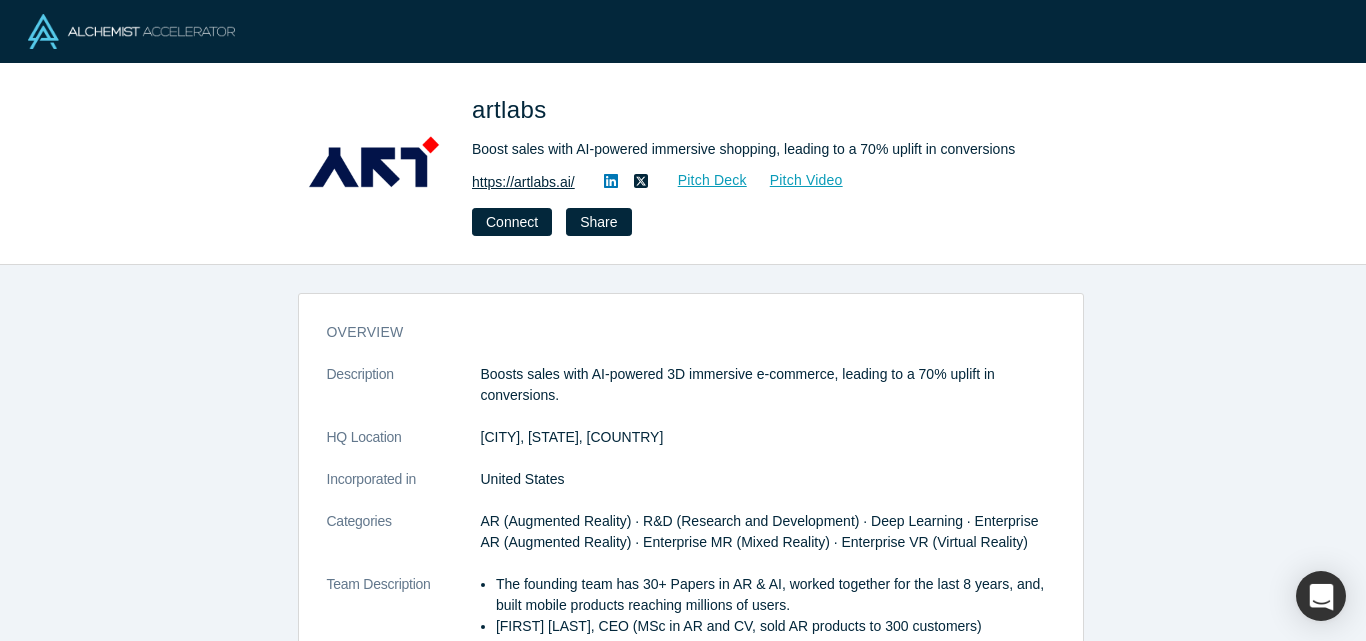 click on "https://artlabs.ai/" at bounding box center (523, 182) 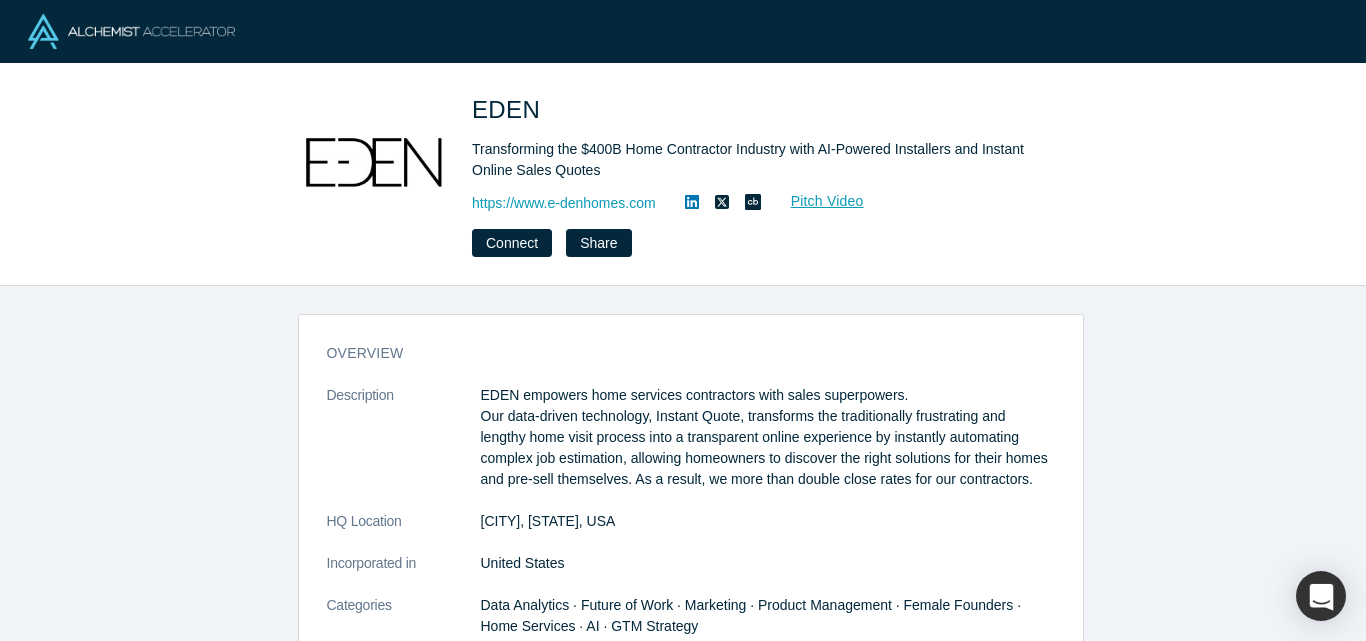scroll, scrollTop: 0, scrollLeft: 0, axis: both 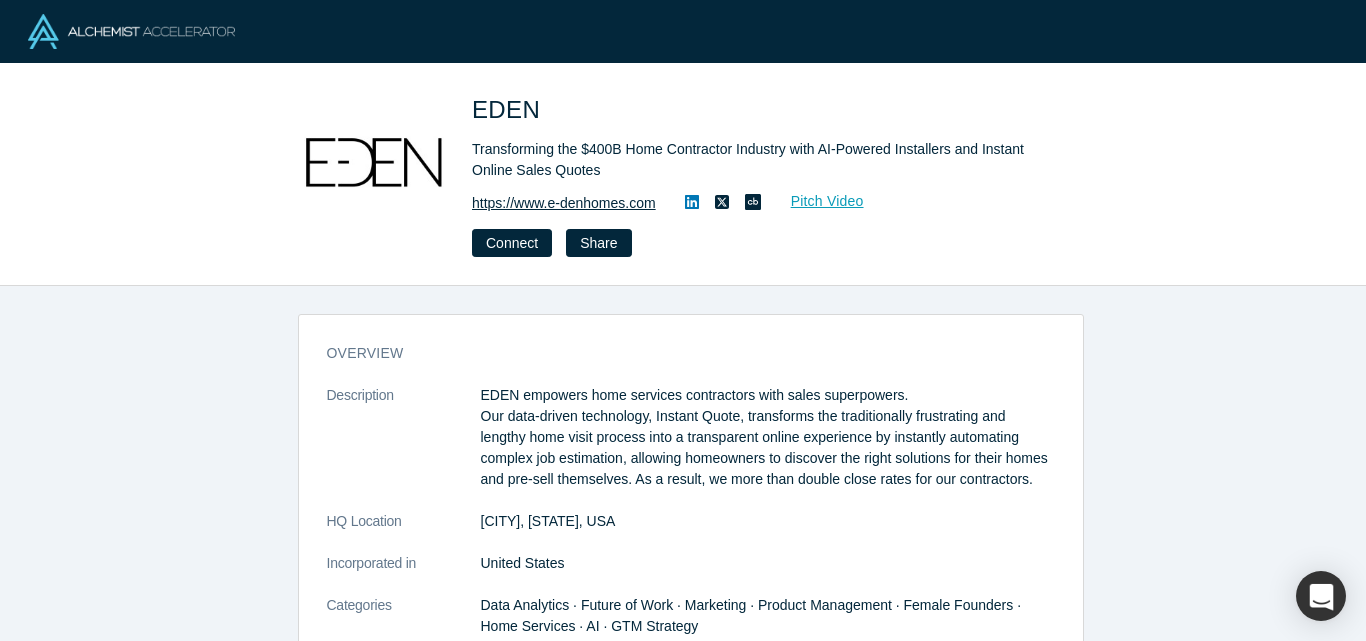 click on "https://www.e-denhomes.com" at bounding box center [564, 203] 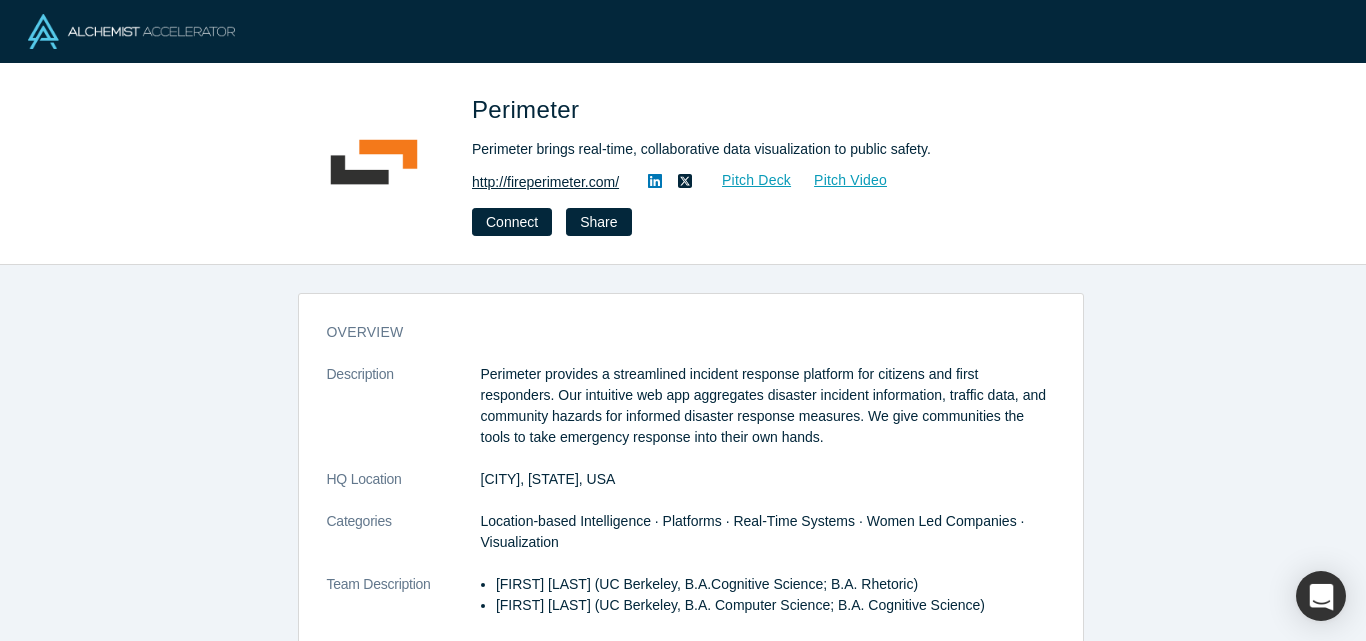 scroll, scrollTop: 0, scrollLeft: 0, axis: both 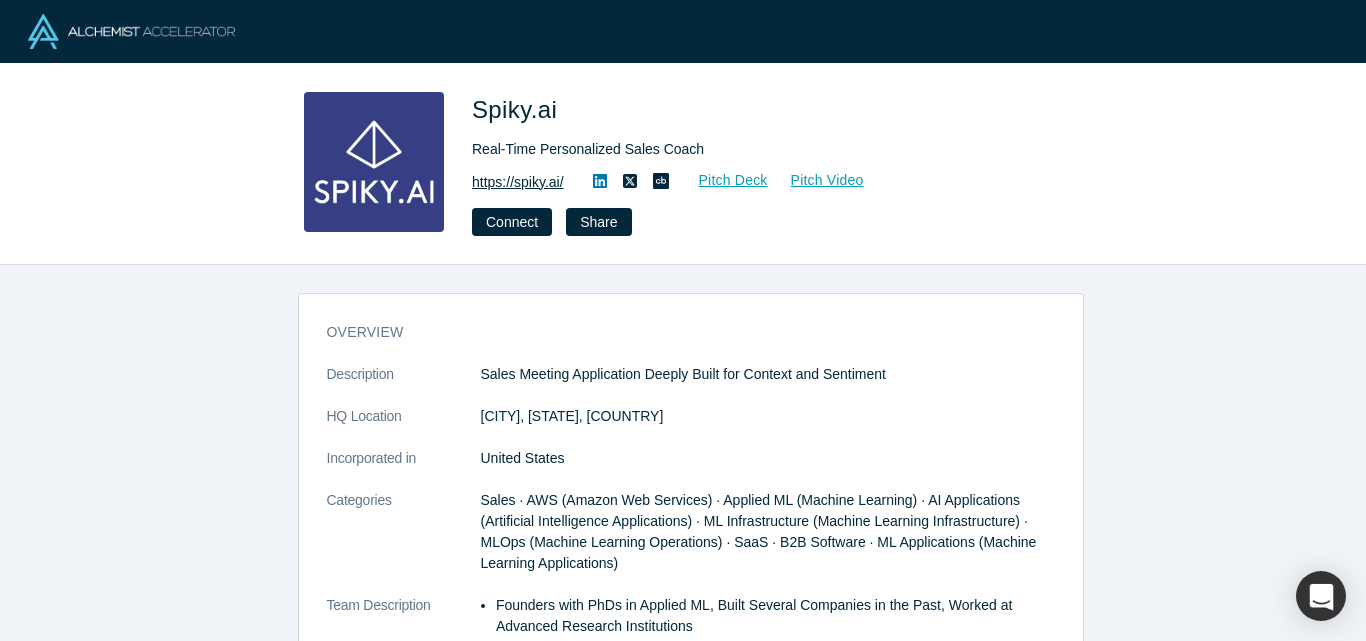 click on "https://spiky.ai/" at bounding box center [518, 182] 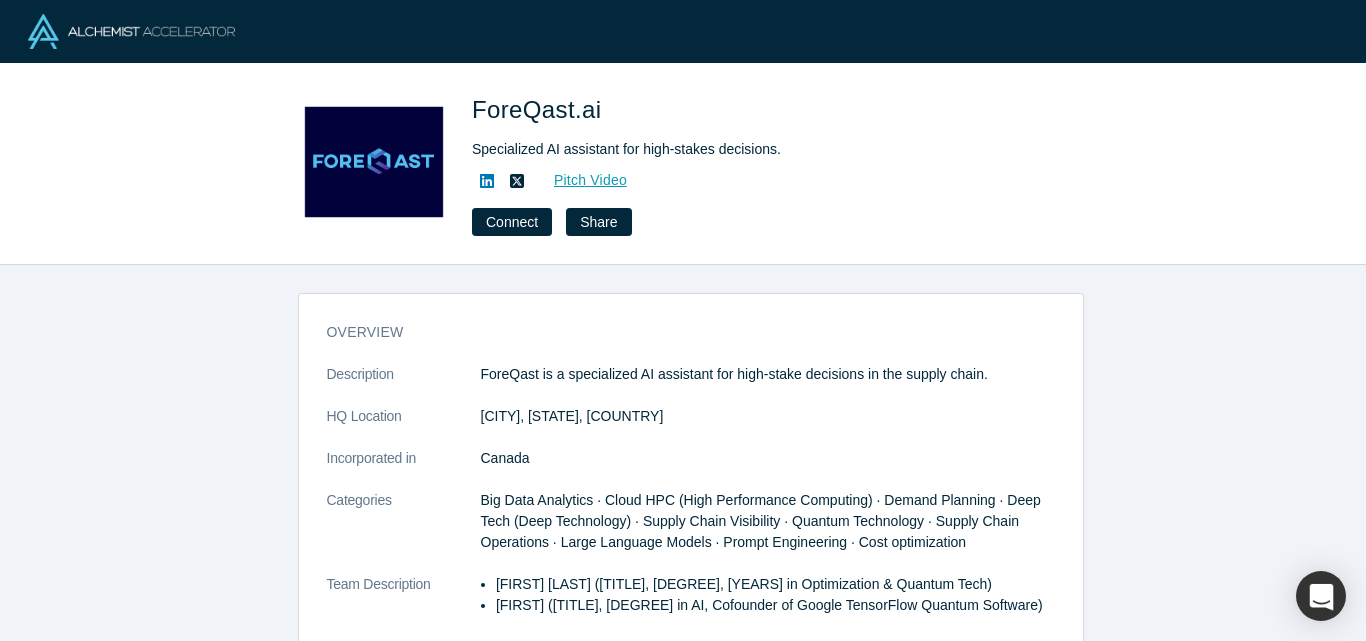 scroll, scrollTop: 0, scrollLeft: 0, axis: both 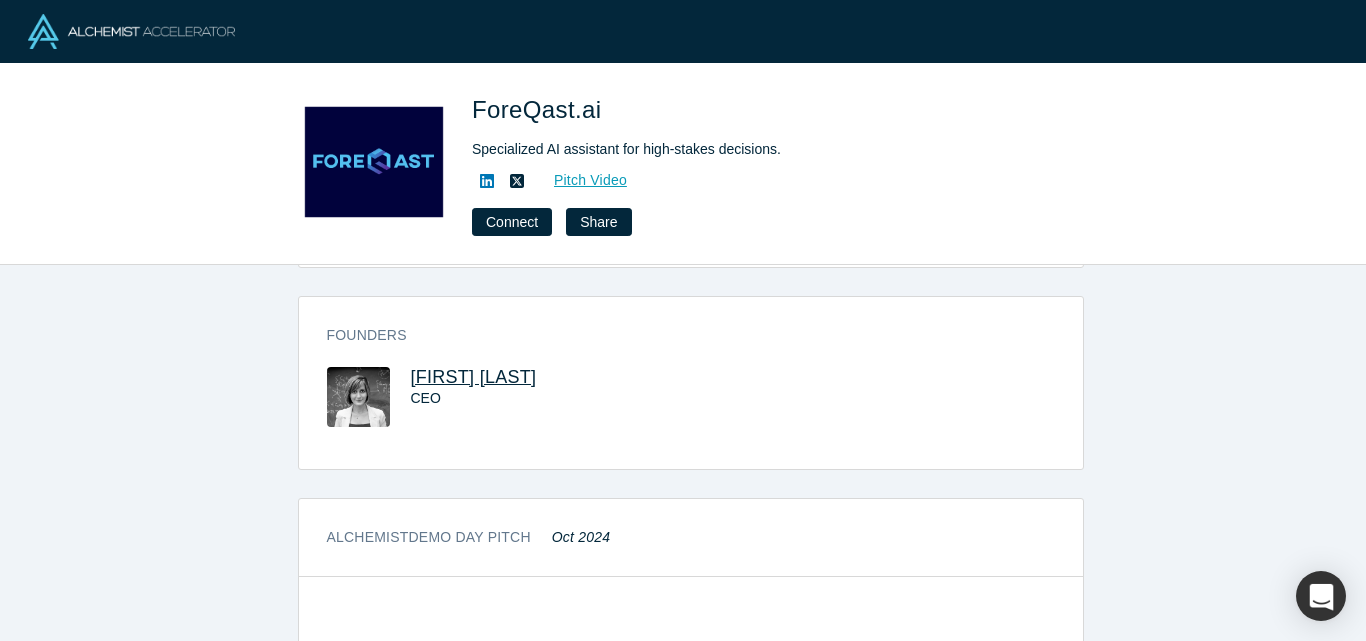 click on "Aida Ahmadzadegan-Shapiro" at bounding box center [474, 377] 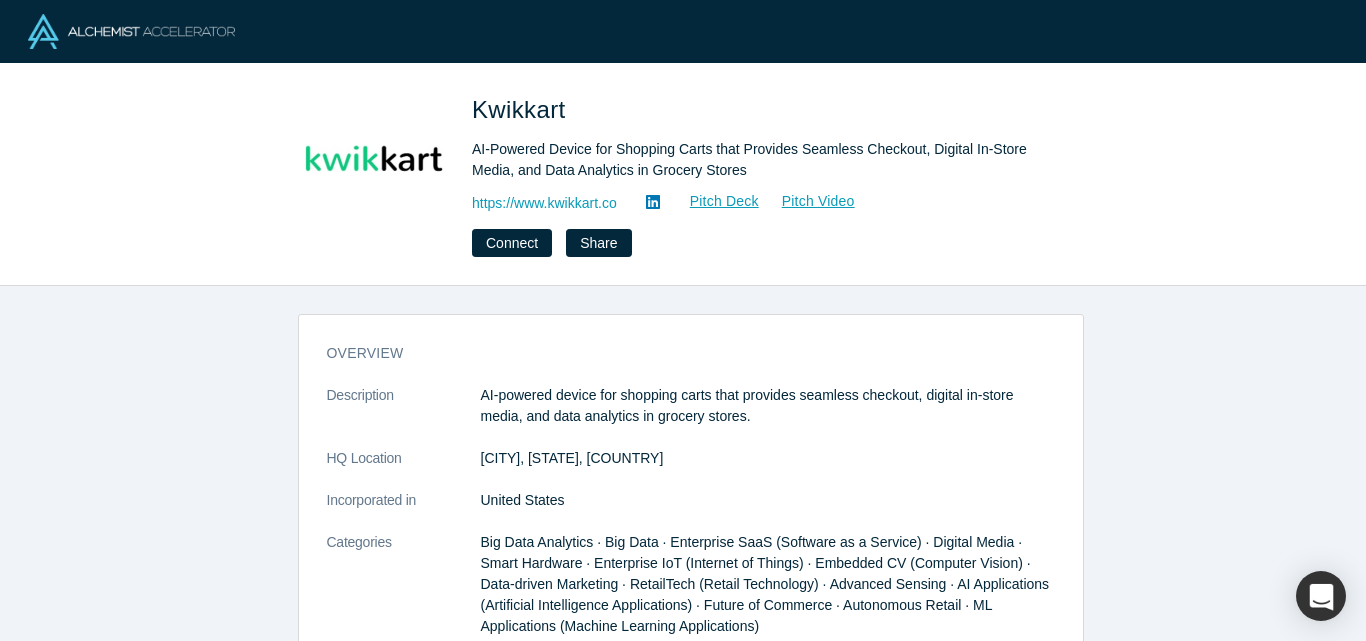 scroll, scrollTop: 0, scrollLeft: 0, axis: both 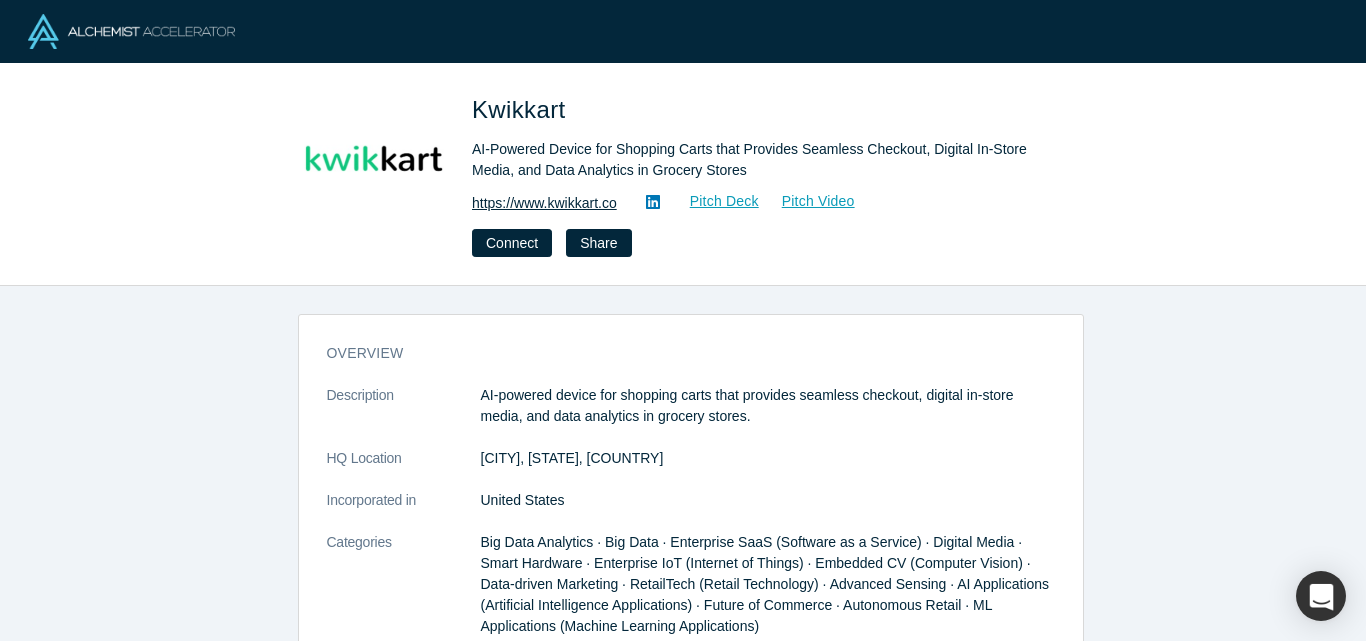 click on "https://www.kwikkart.co" at bounding box center [544, 203] 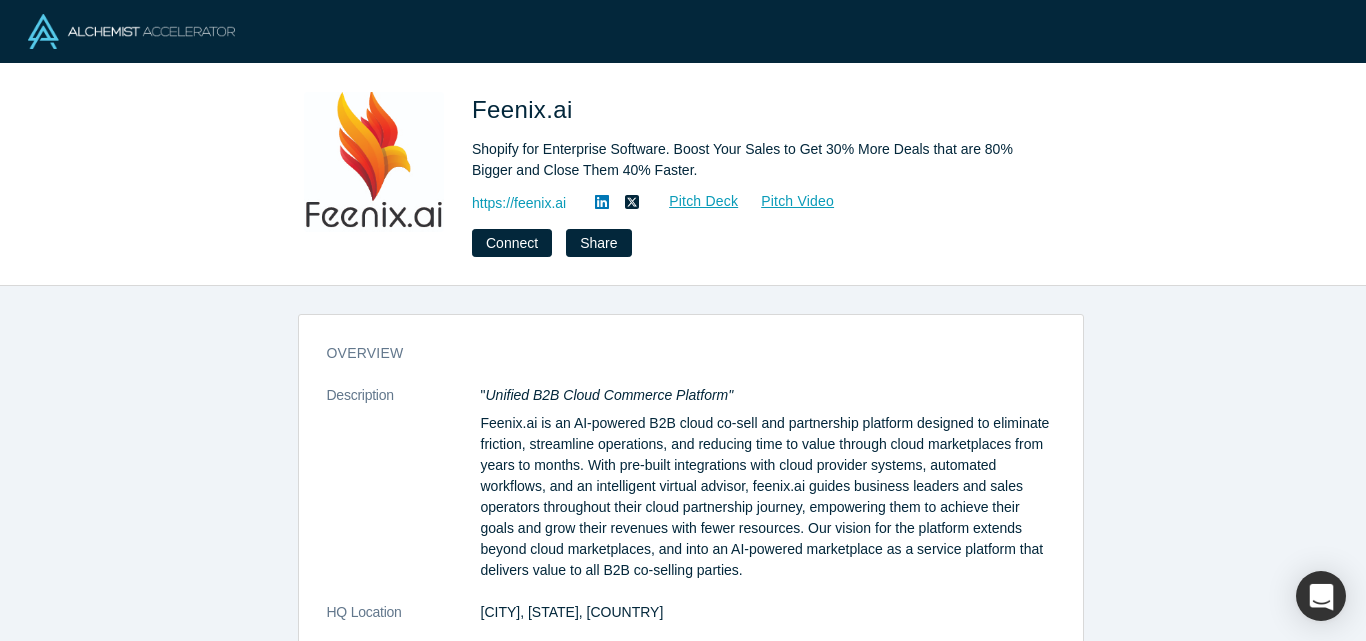 scroll, scrollTop: 0, scrollLeft: 0, axis: both 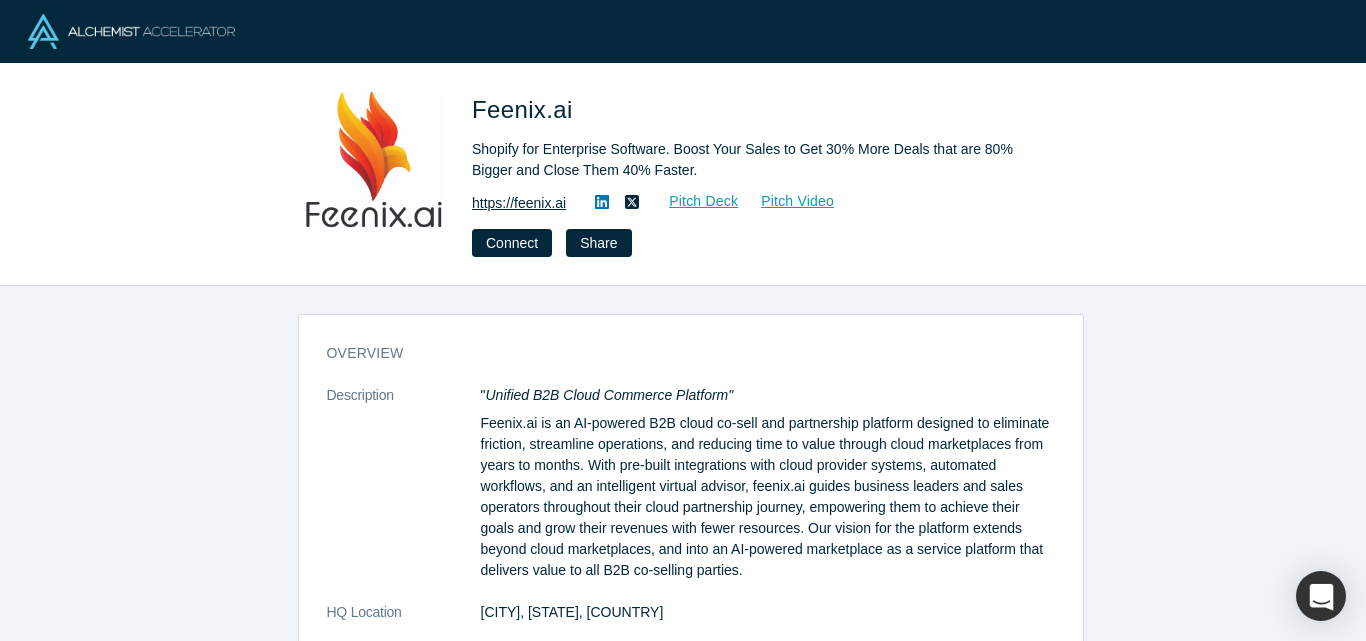 click on "https://feenix.ai" at bounding box center [519, 203] 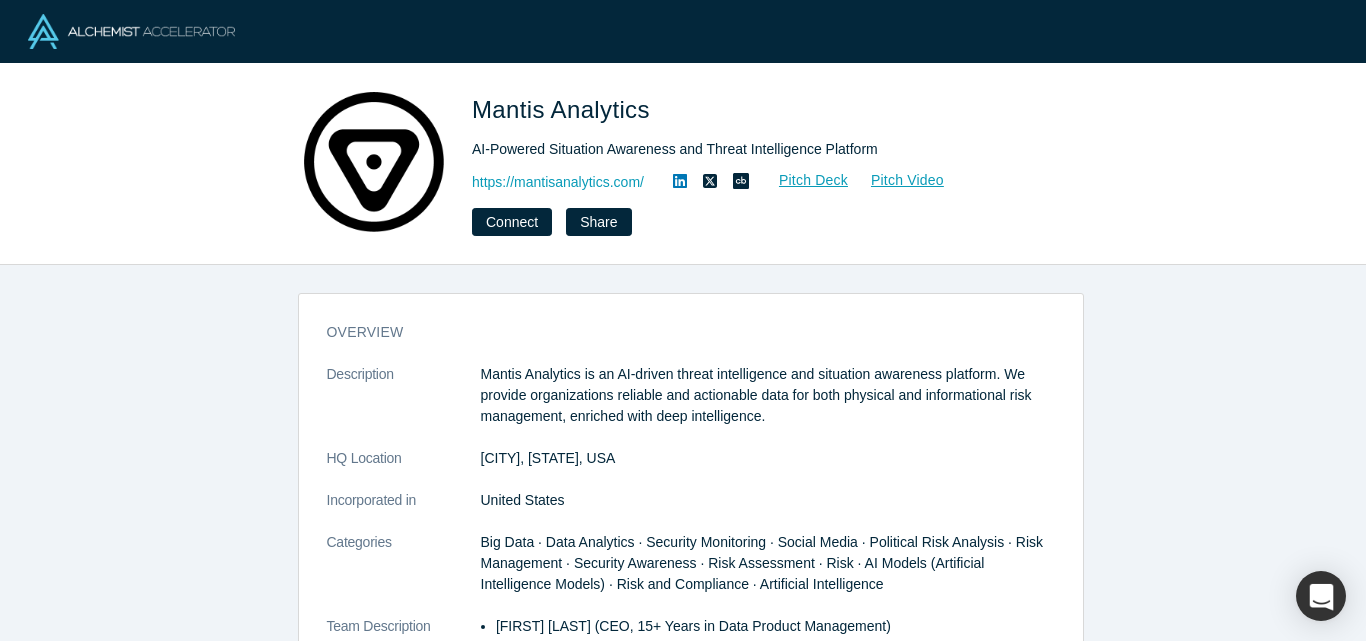 scroll, scrollTop: 0, scrollLeft: 0, axis: both 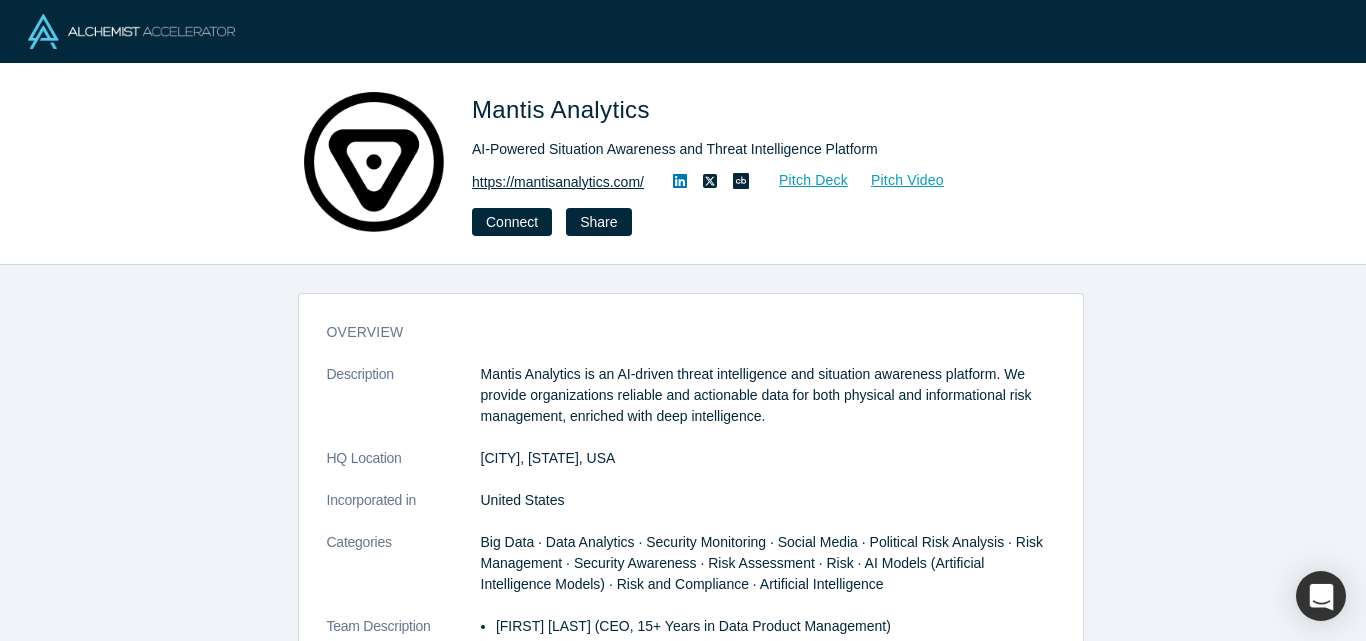 click on "https://mantisanalytics.com/" at bounding box center (558, 182) 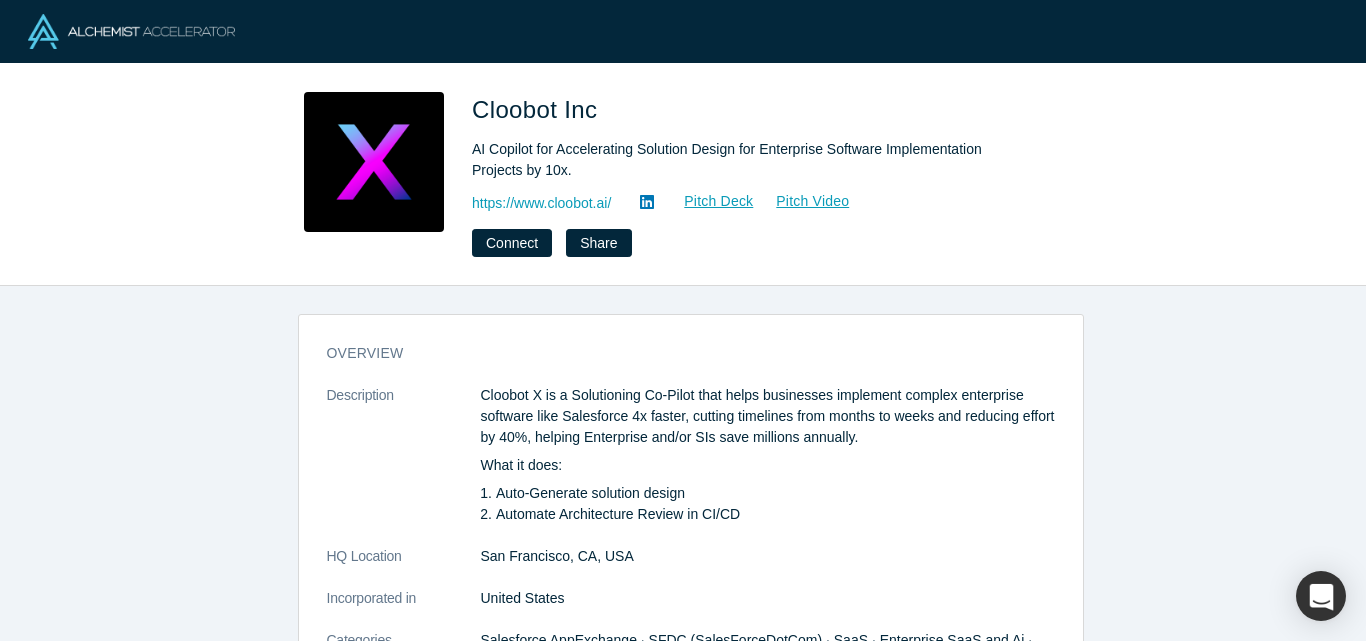 scroll, scrollTop: 0, scrollLeft: 0, axis: both 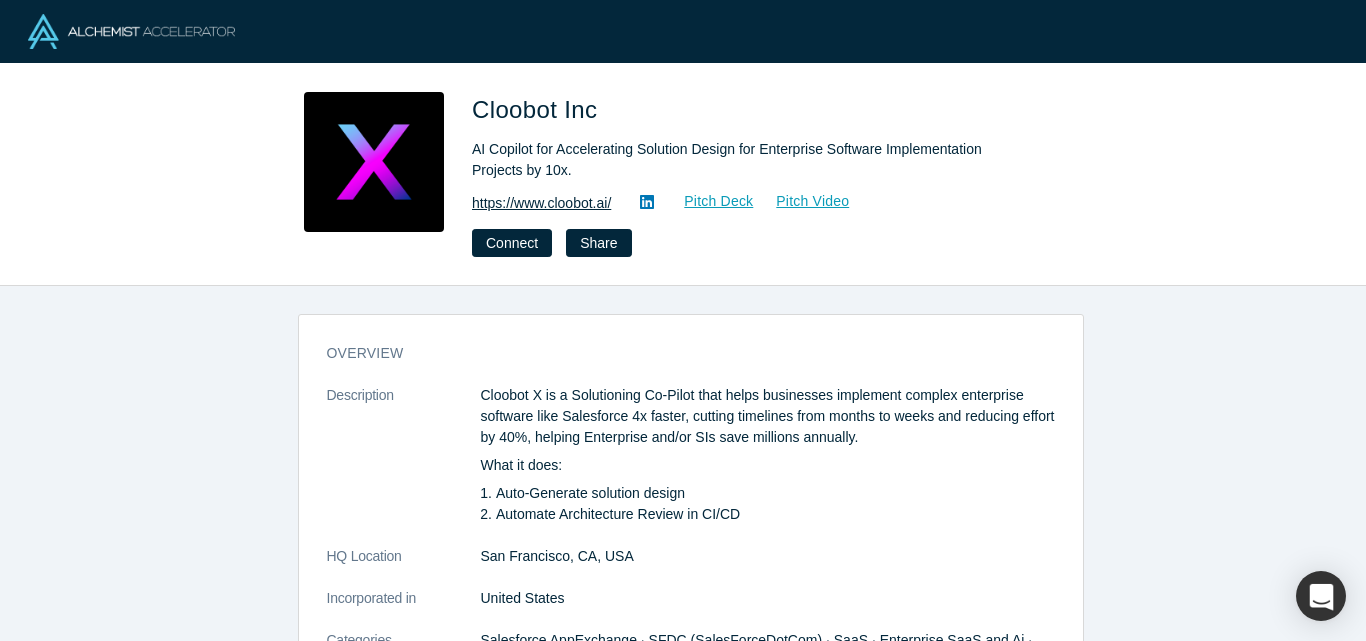 click on "https://www.cloobot.ai/" at bounding box center (541, 203) 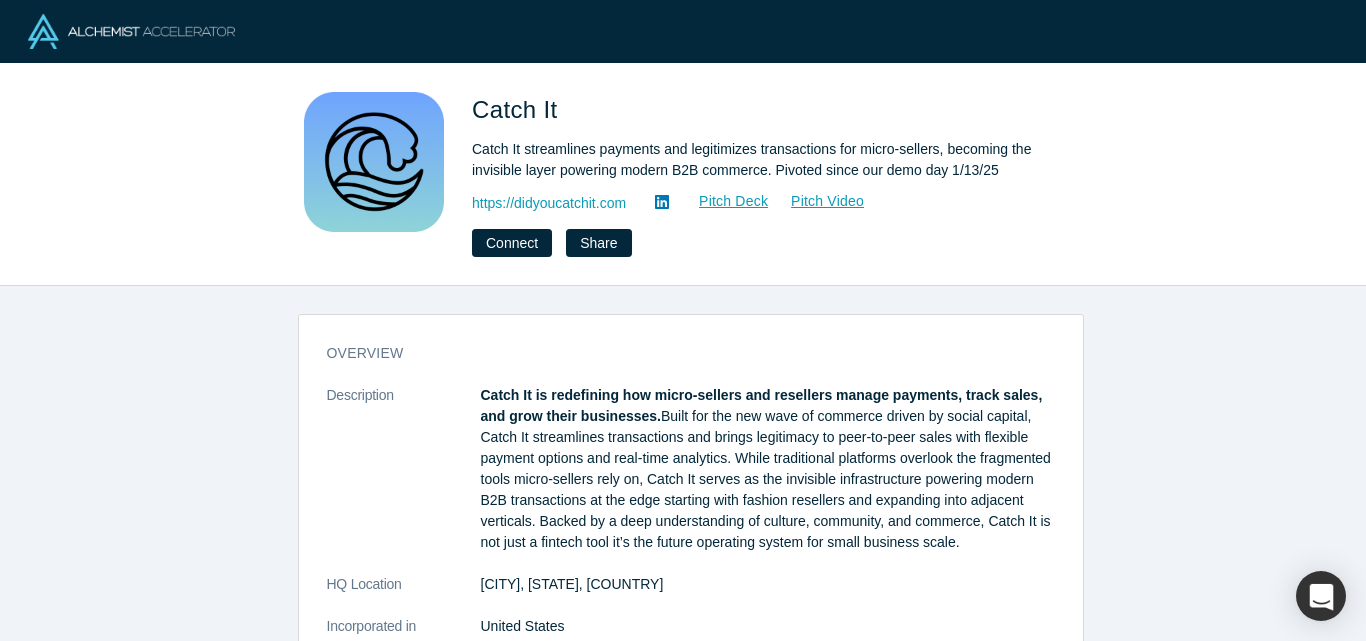 scroll, scrollTop: 0, scrollLeft: 0, axis: both 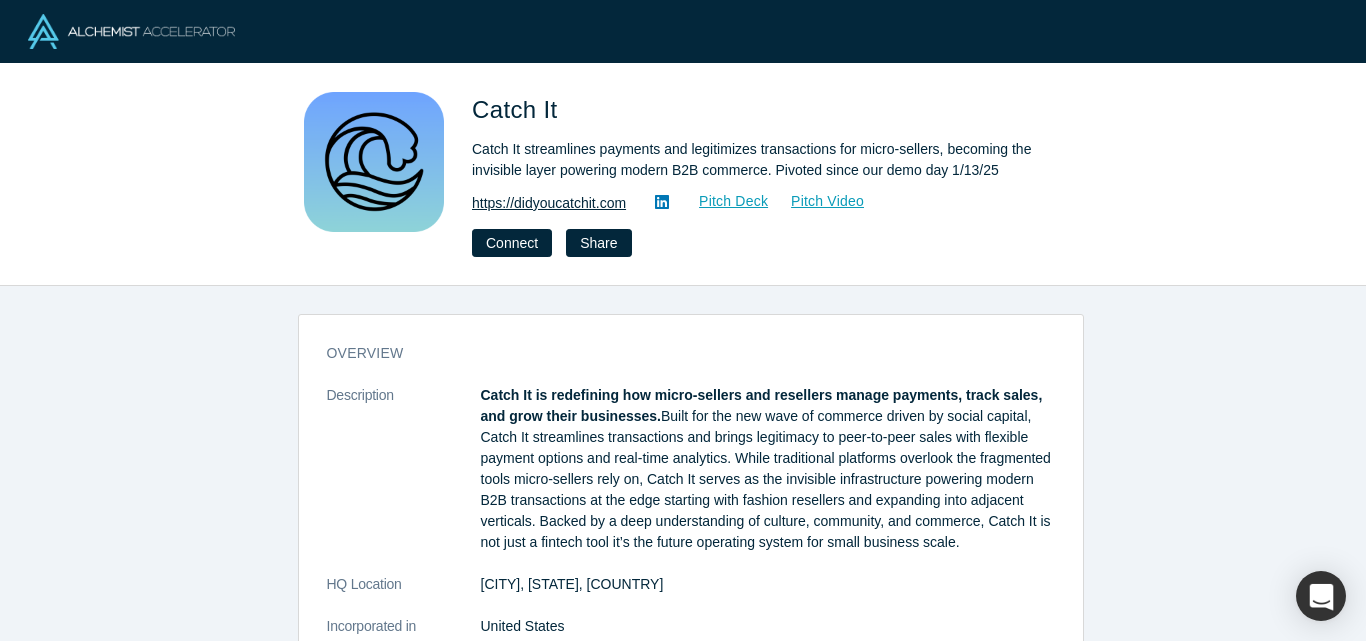 click on "https://didyoucatchit.com" at bounding box center [549, 203] 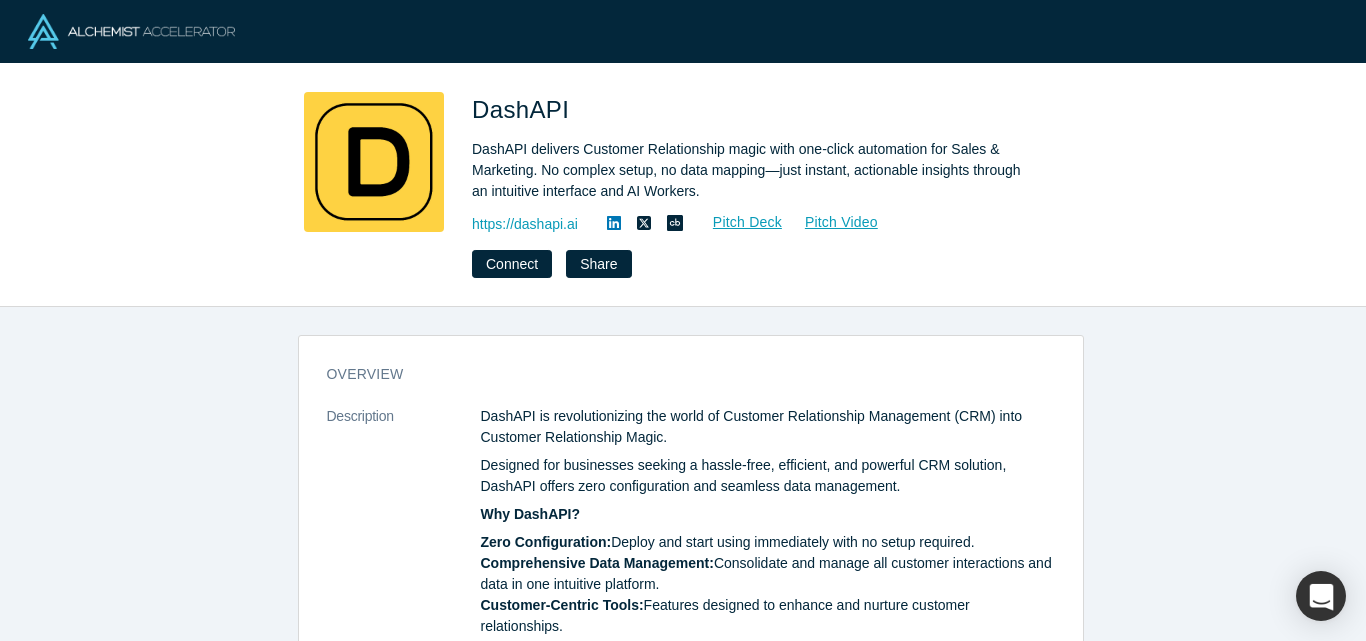 scroll, scrollTop: 0, scrollLeft: 0, axis: both 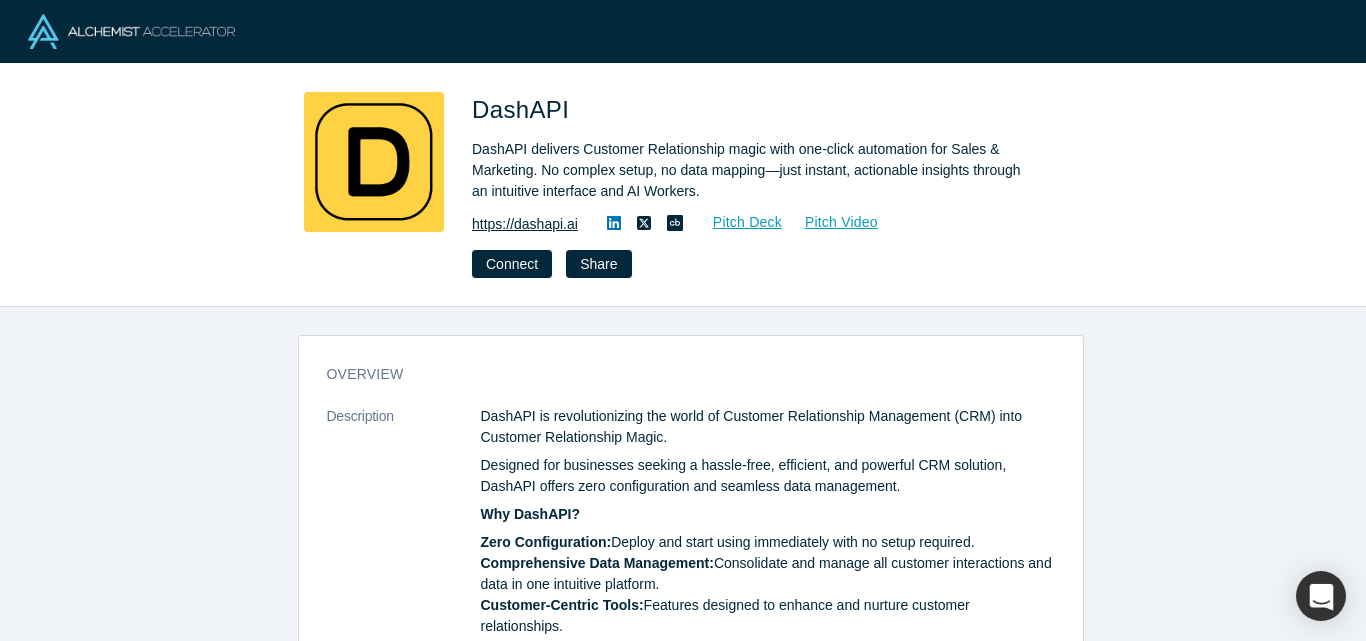 click on "https://dashapi.ai" at bounding box center [525, 224] 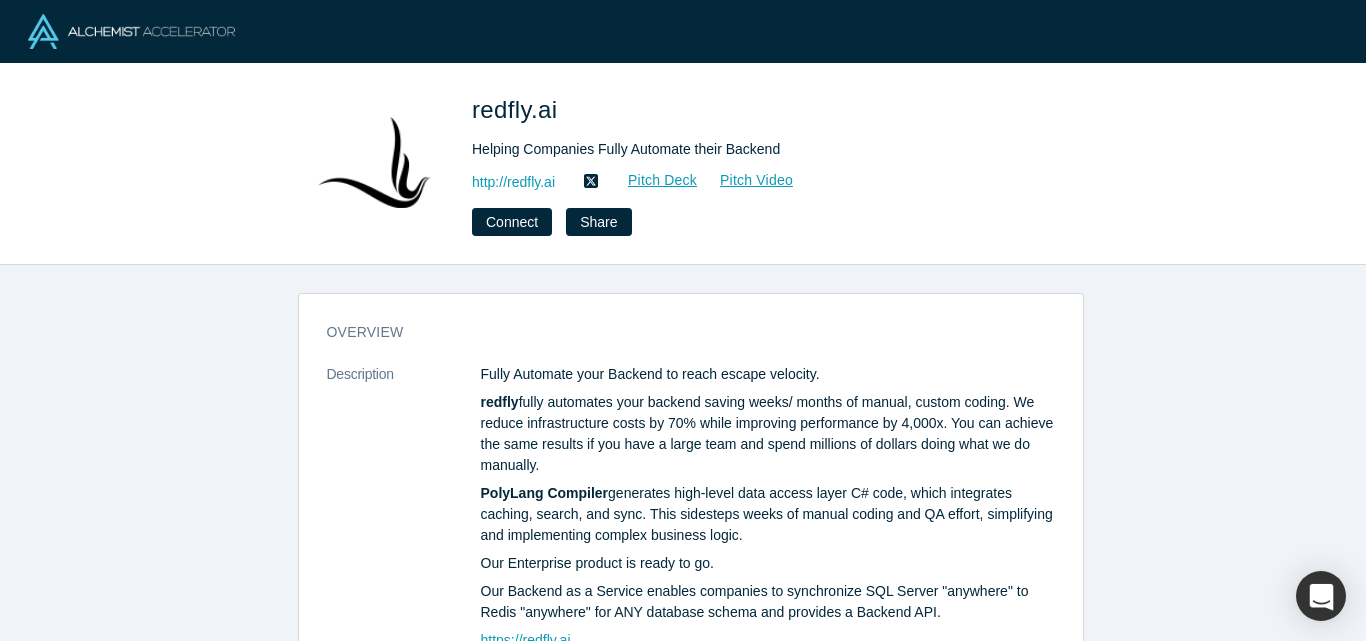 scroll, scrollTop: 0, scrollLeft: 0, axis: both 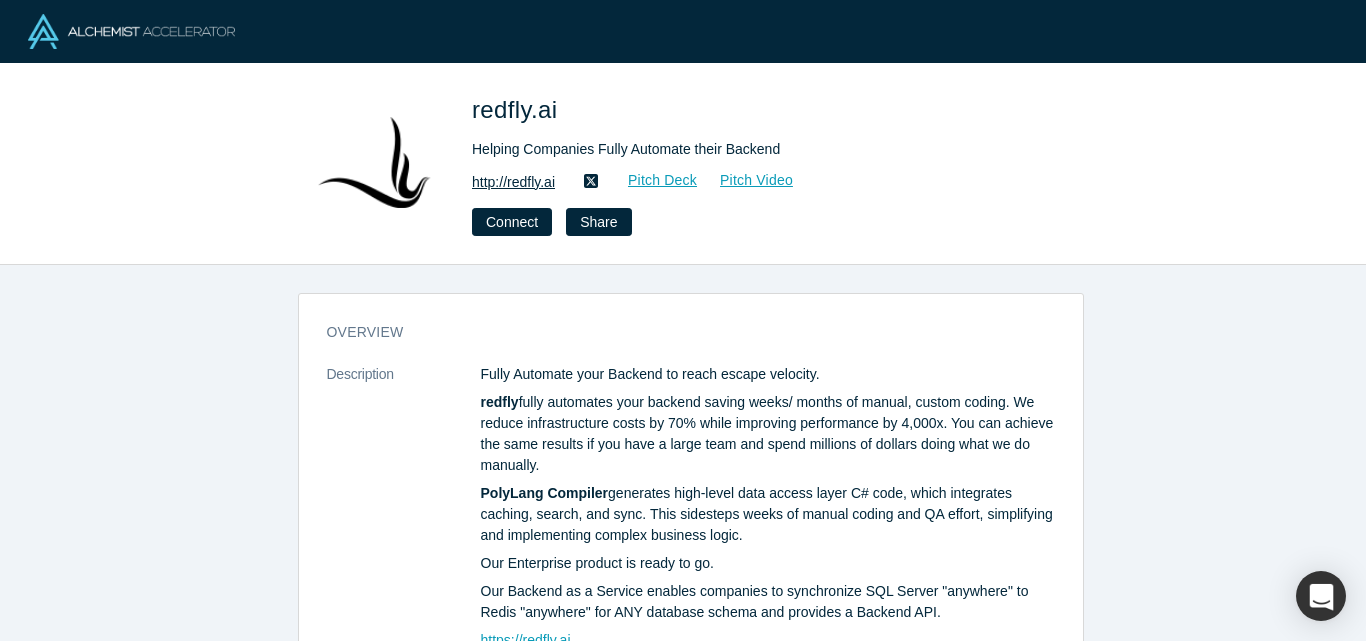 click on "http://redfly.ai" at bounding box center [513, 182] 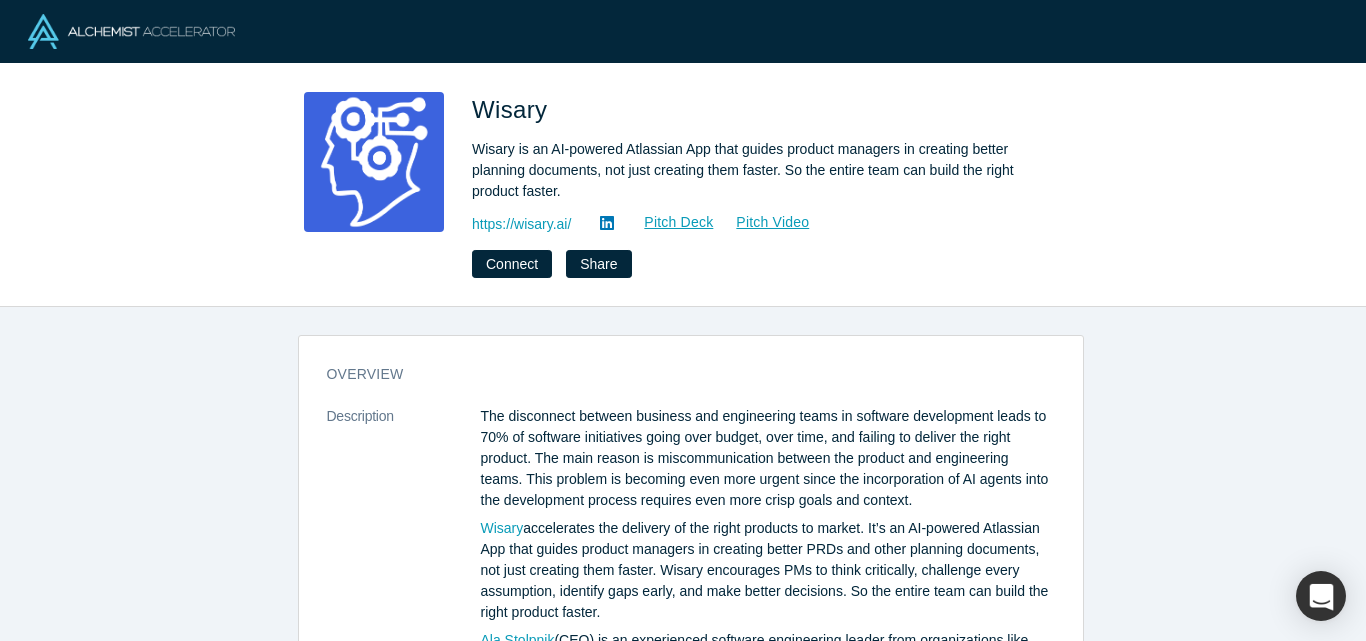 scroll, scrollTop: 0, scrollLeft: 0, axis: both 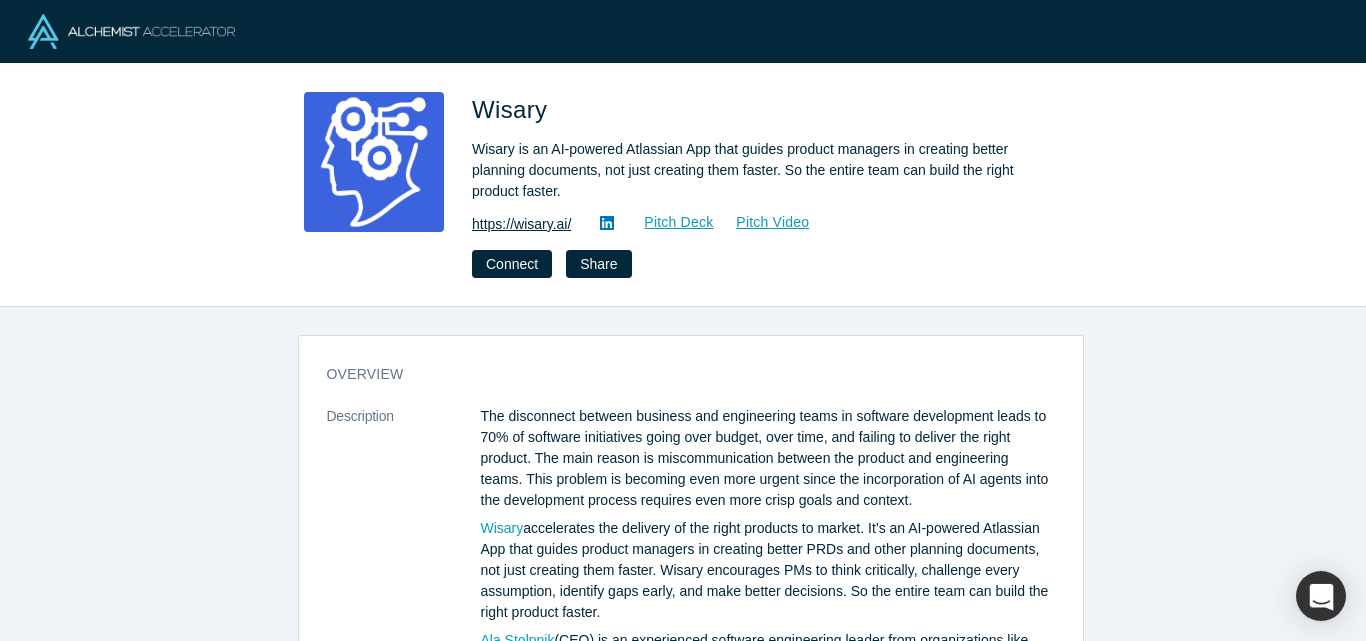 click on "https://wisary.ai/" at bounding box center (521, 224) 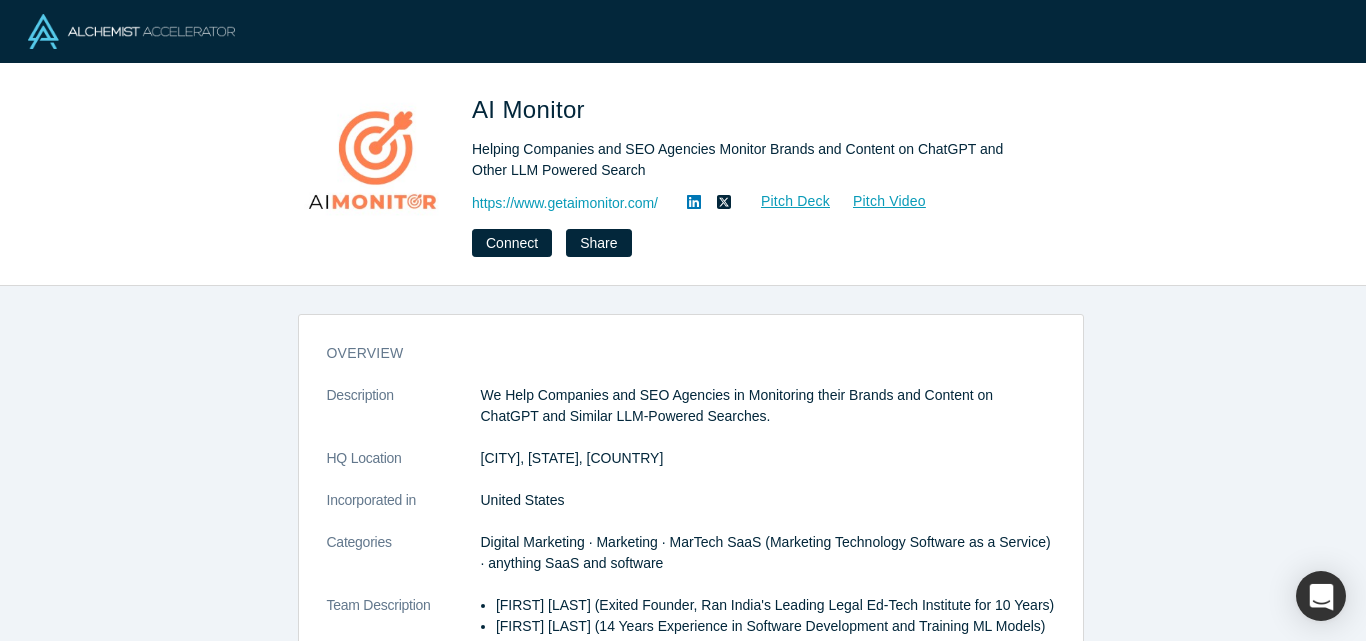 scroll, scrollTop: 0, scrollLeft: 0, axis: both 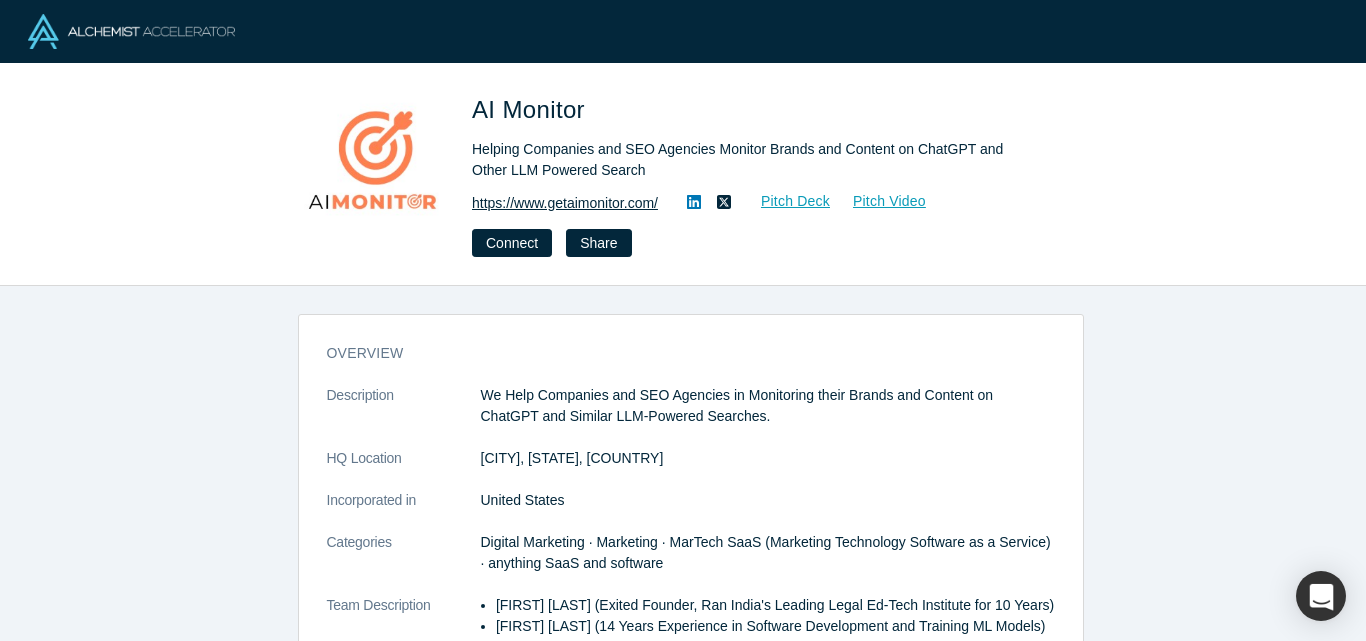 click on "https://www.getaimonitor.com/" at bounding box center (565, 203) 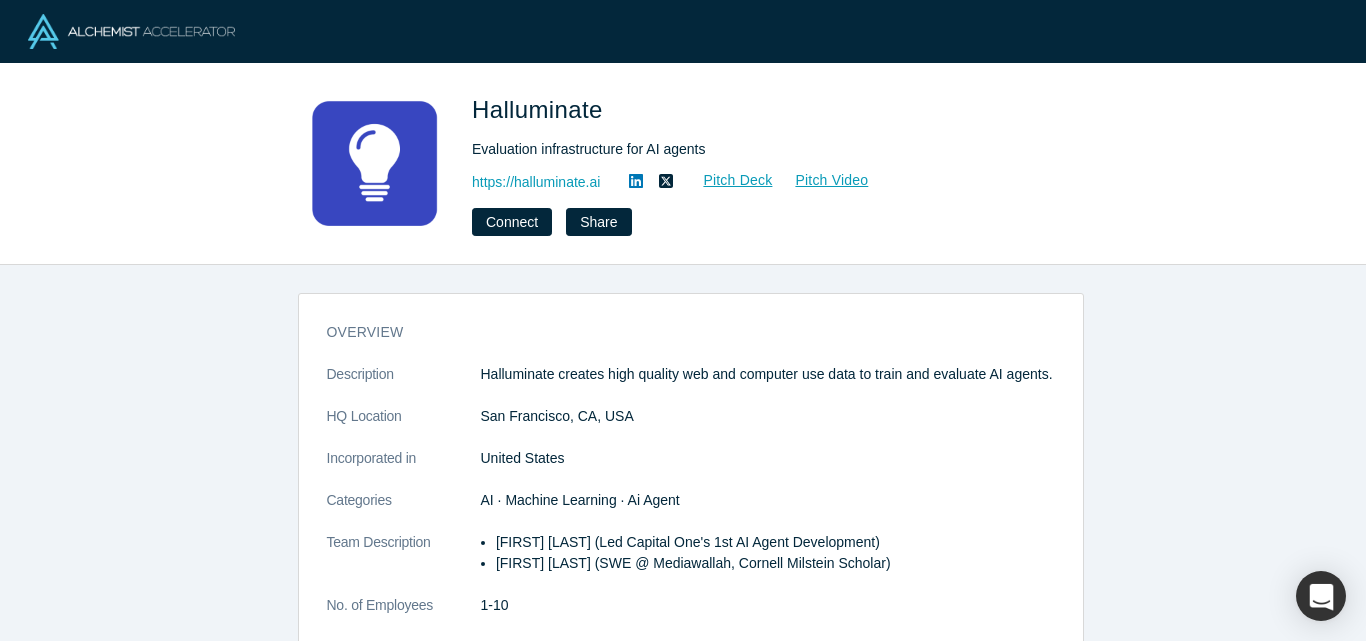 scroll, scrollTop: 0, scrollLeft: 0, axis: both 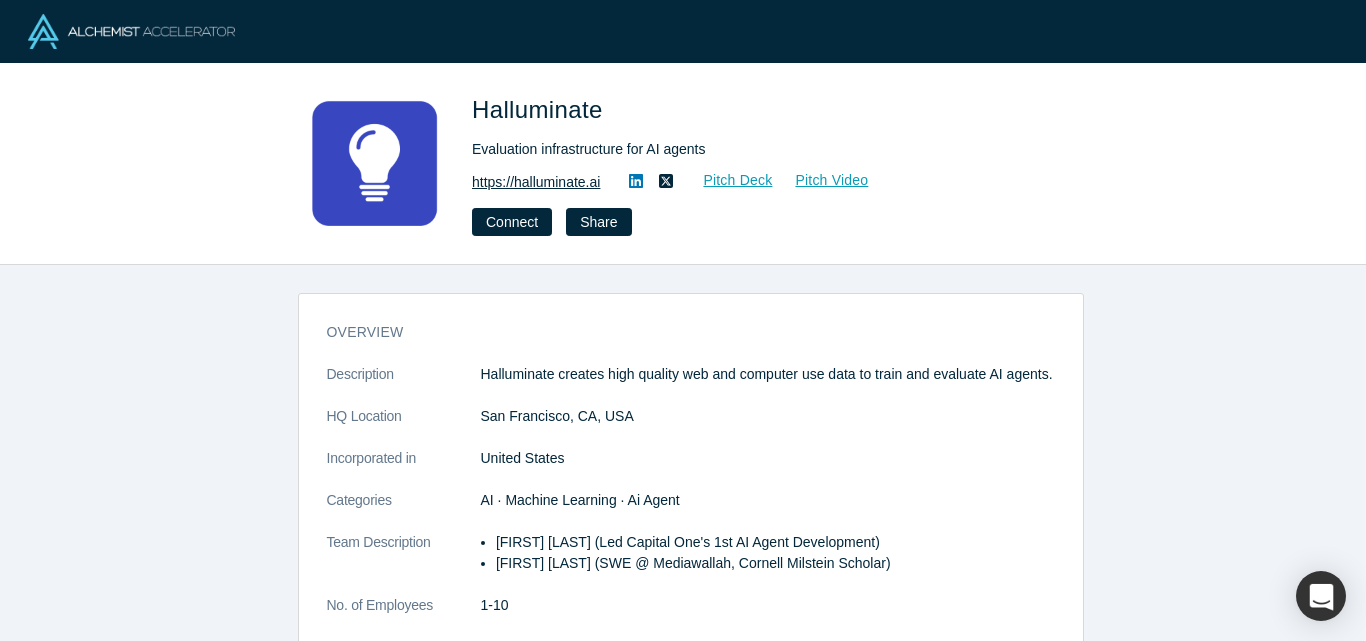 click on "https://halluminate.ai" at bounding box center (536, 182) 